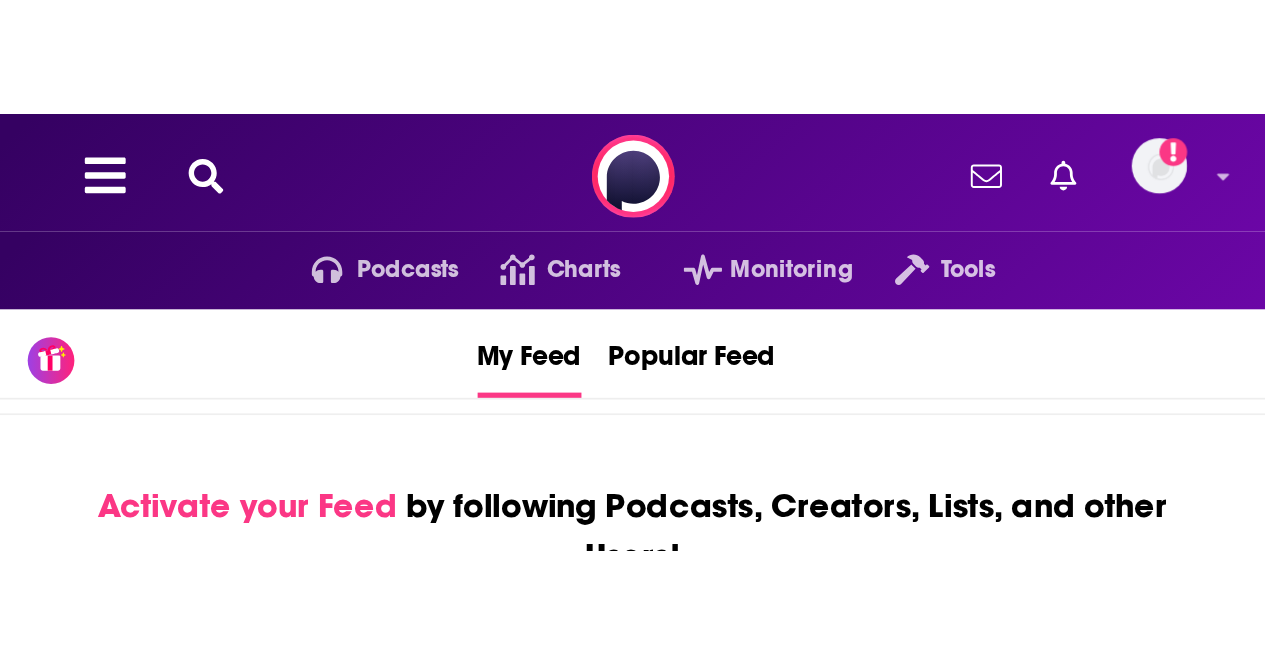 scroll, scrollTop: 0, scrollLeft: 0, axis: both 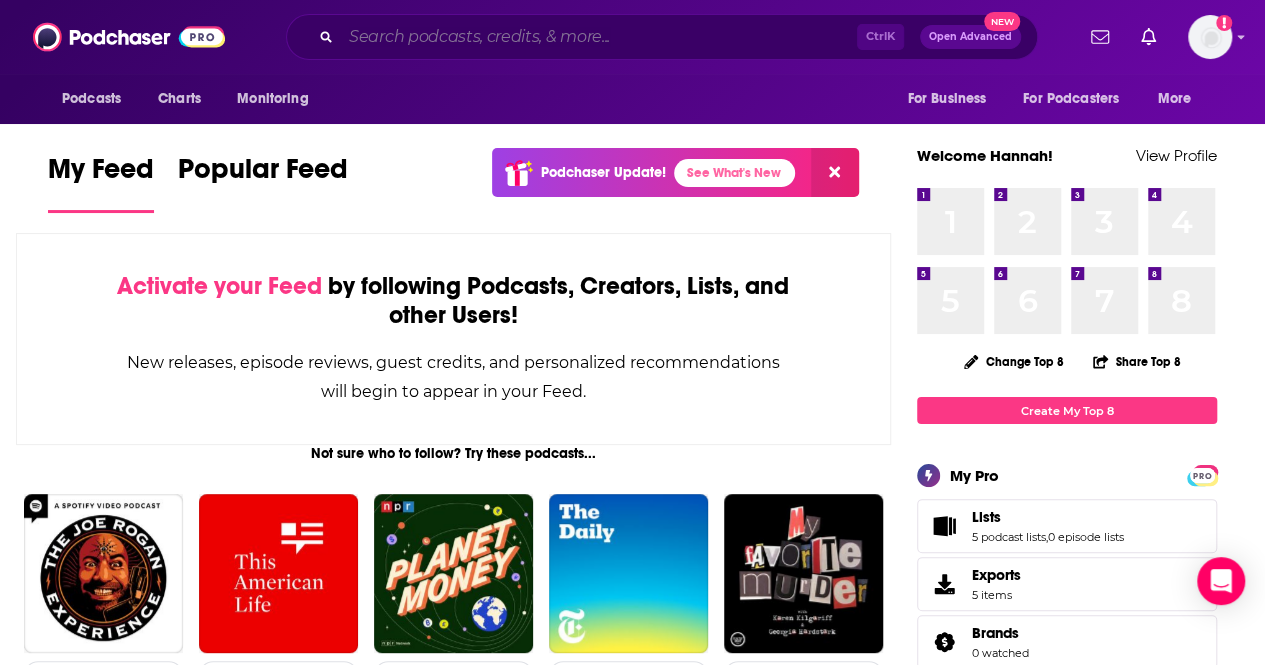 click at bounding box center (599, 37) 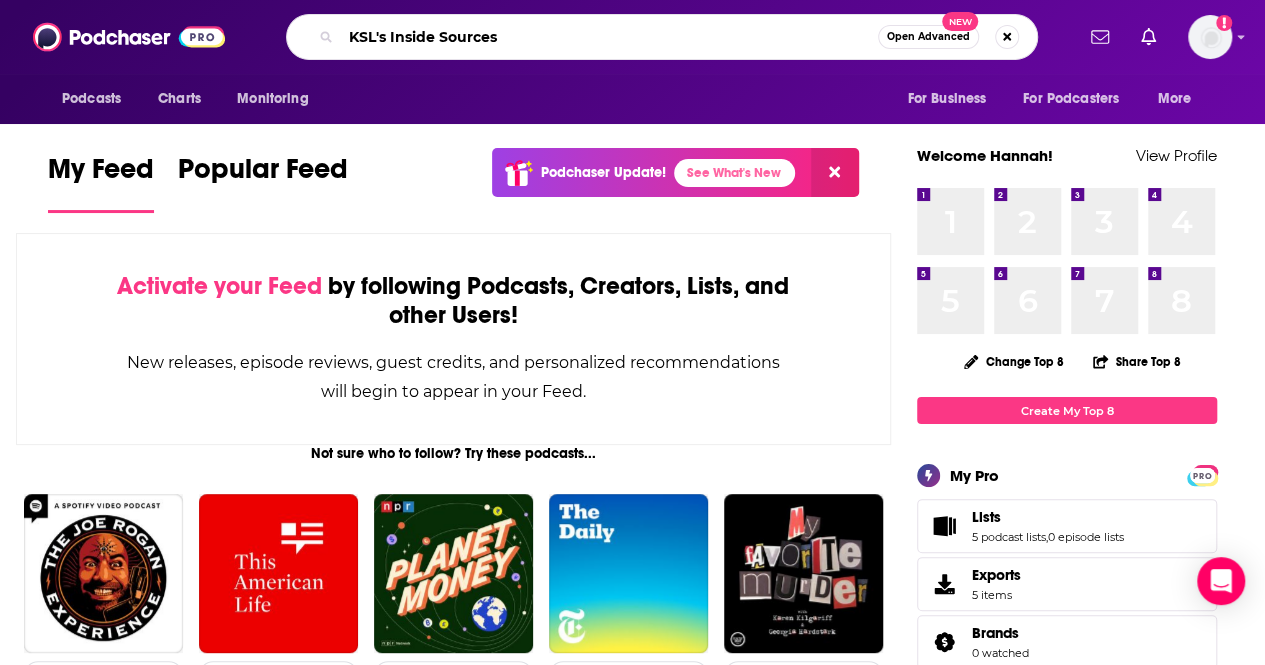 type on "KSL's Inside Sources" 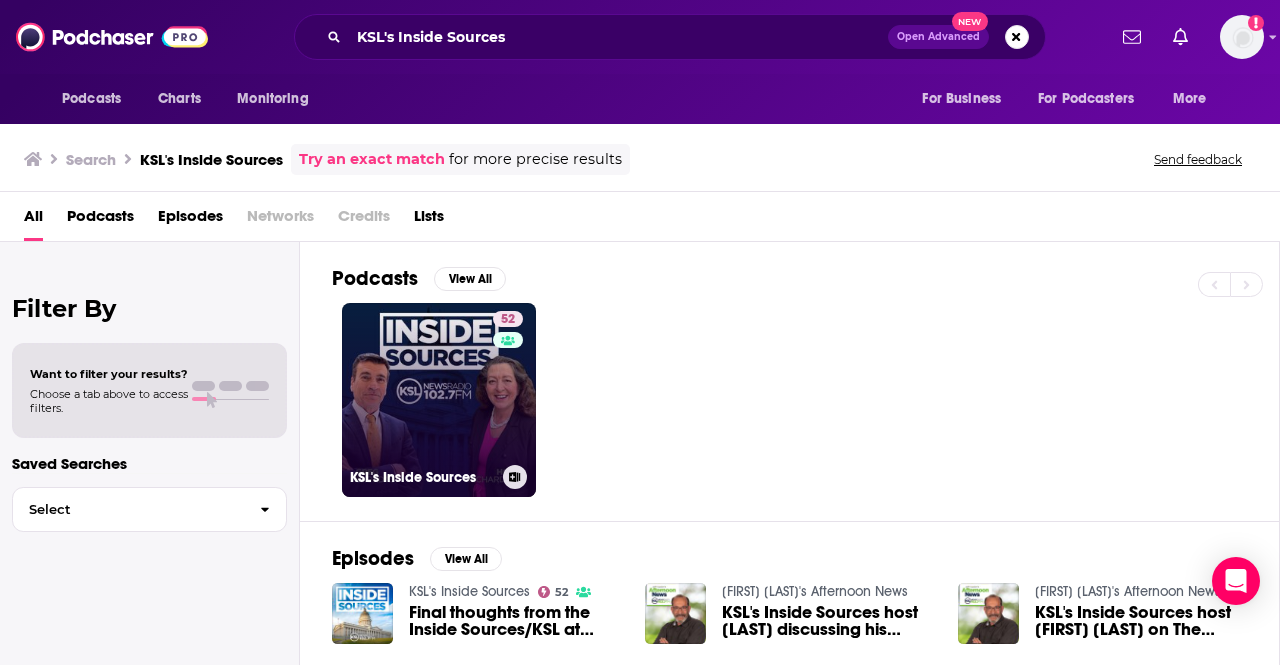 click on "[NUMBER] KSL's Inside Sources" at bounding box center [439, 400] 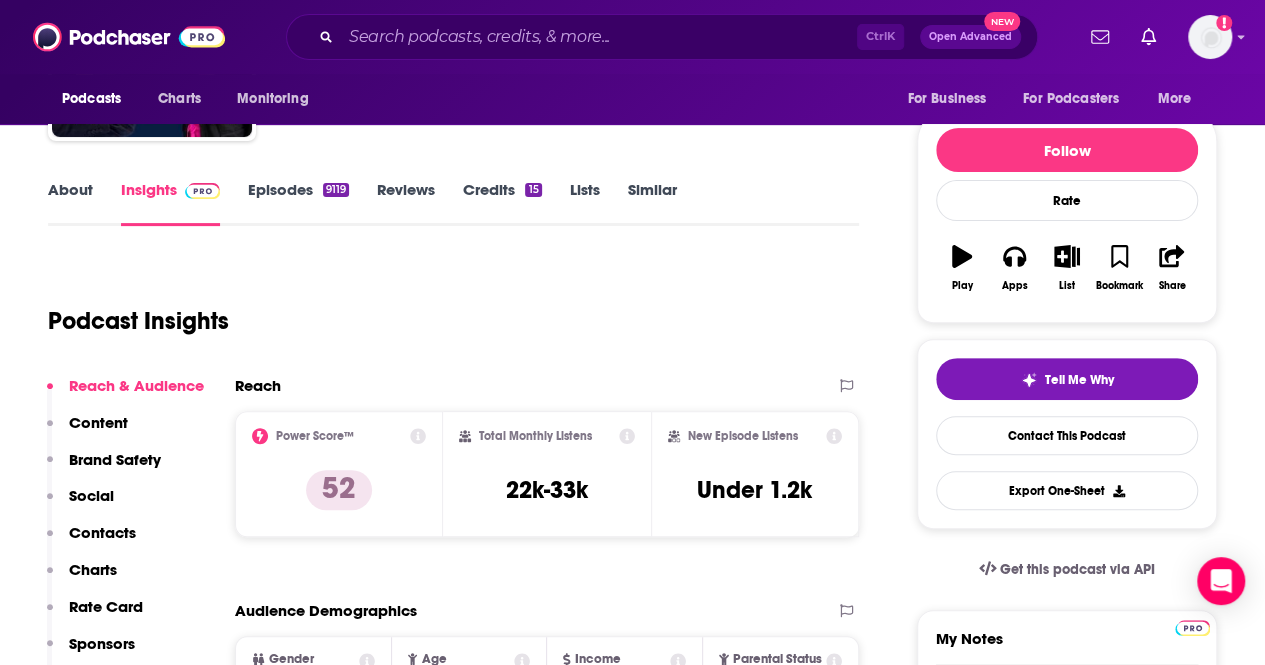 scroll, scrollTop: 0, scrollLeft: 0, axis: both 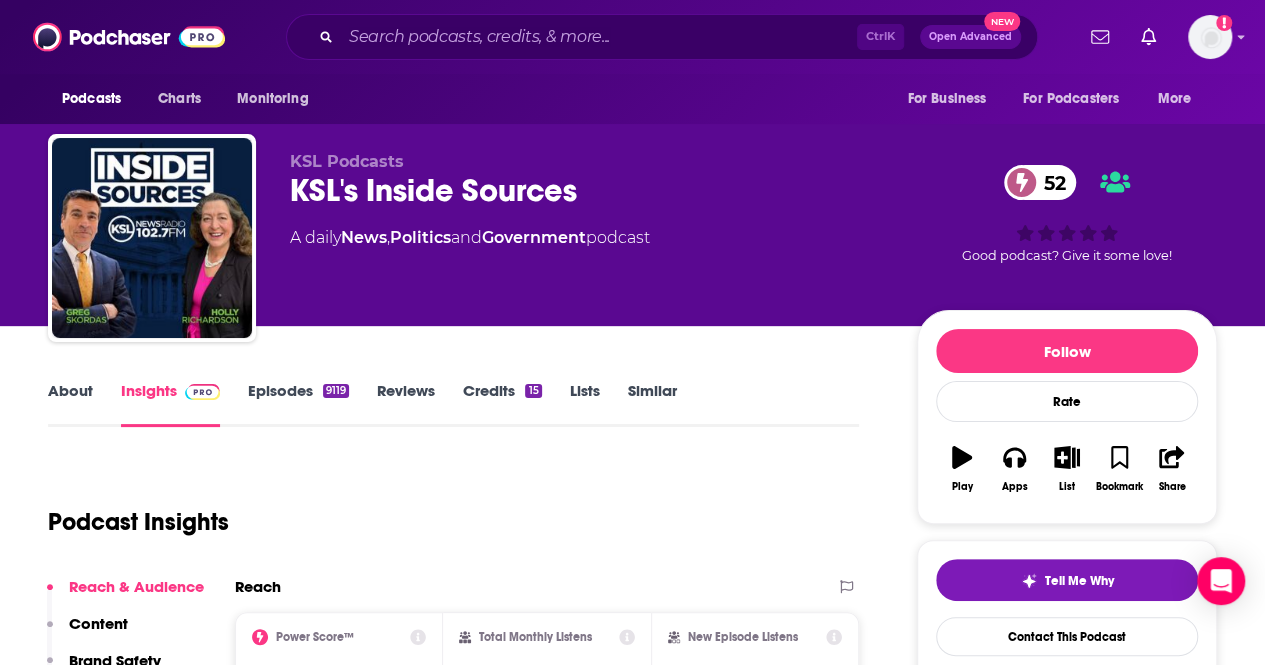click on "Ctrl  K Open Advanced New" at bounding box center [662, 37] 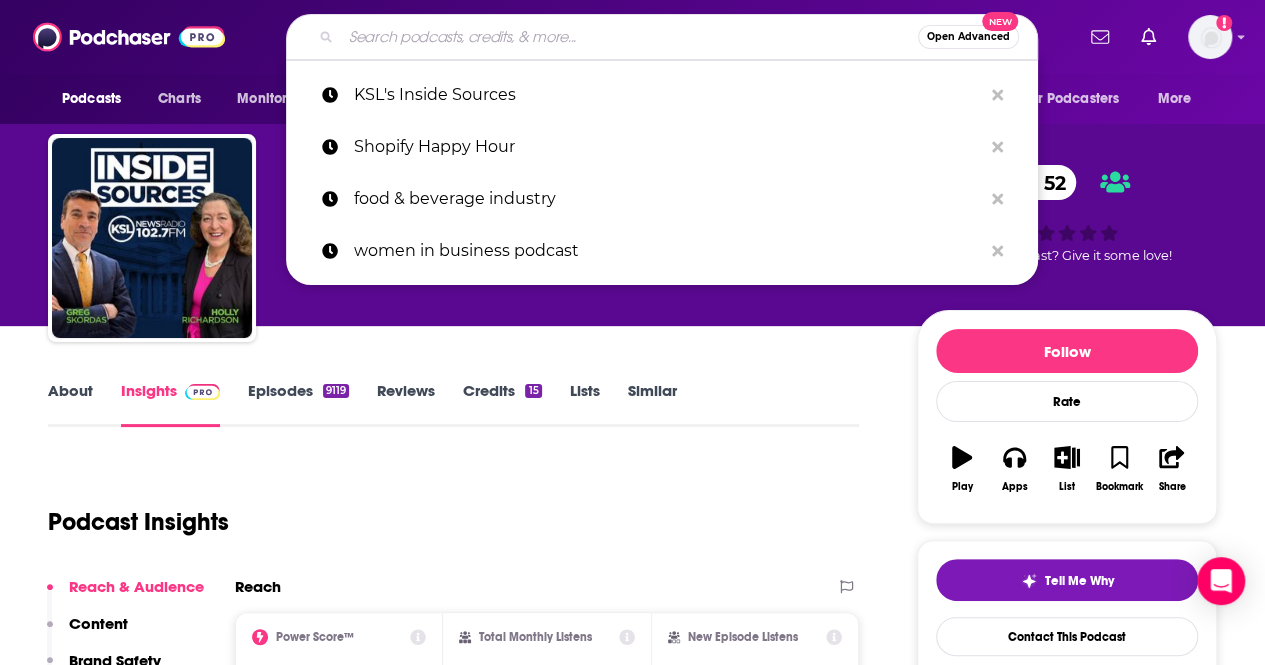 click at bounding box center [629, 37] 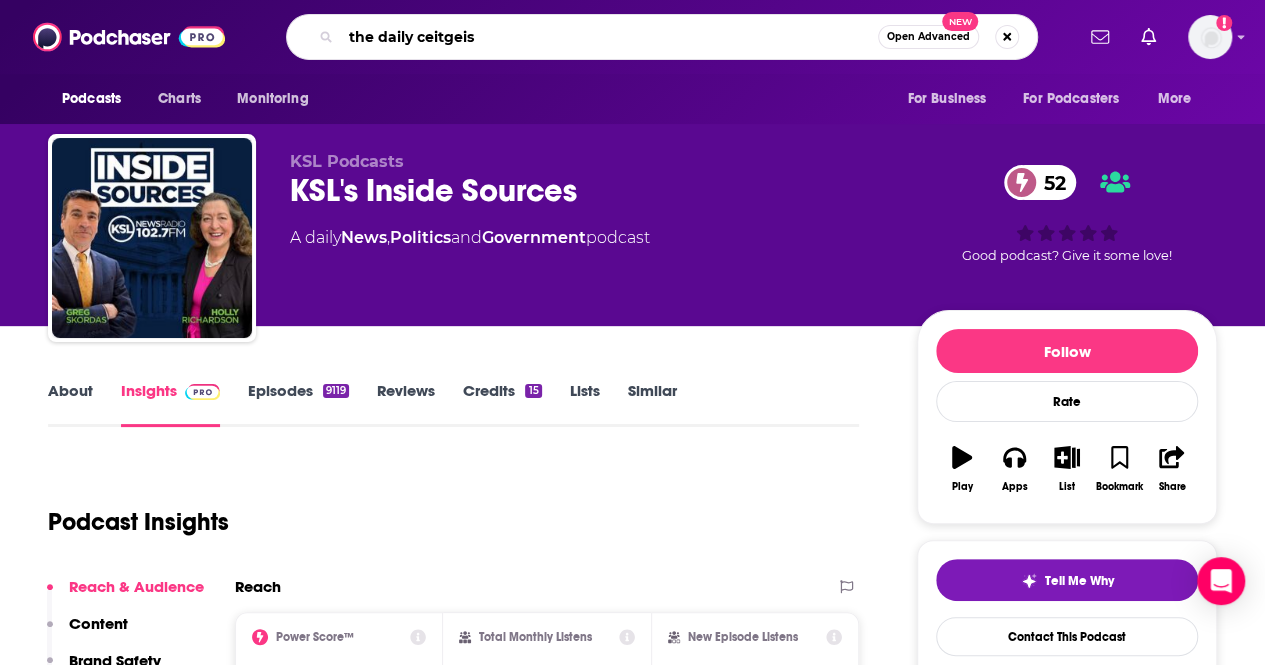 type on "the daily ceitgeist" 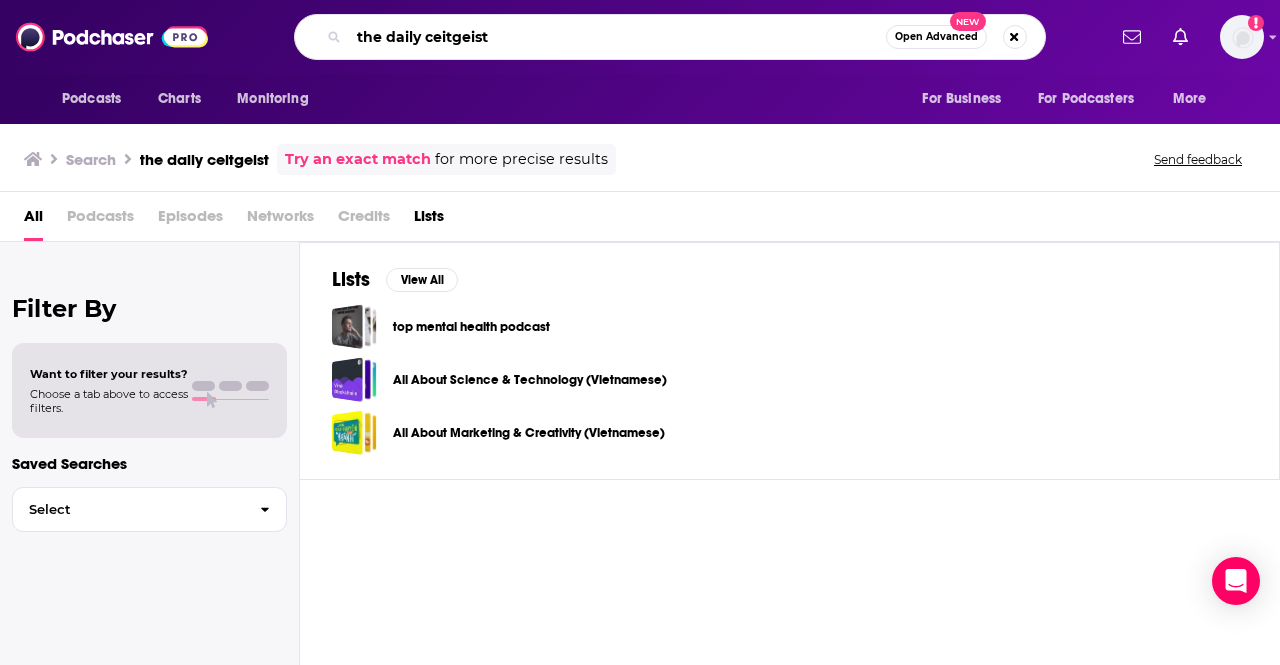 click on "the daily ceitgeist" at bounding box center (617, 37) 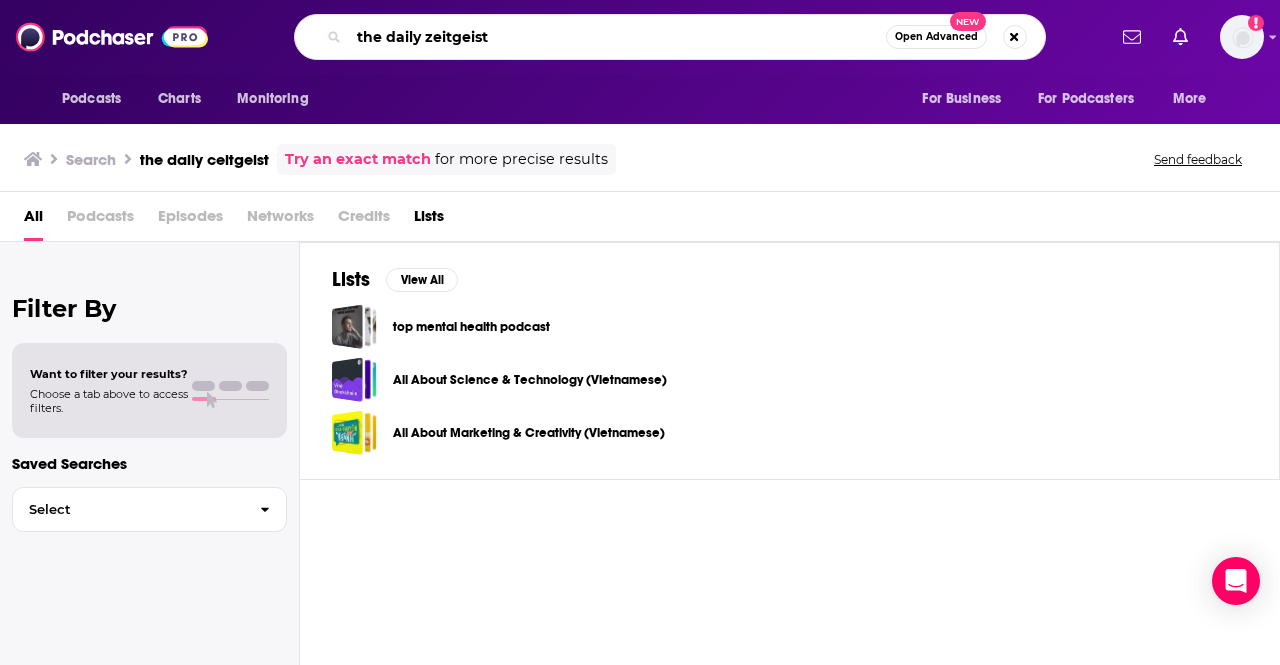 type on "the daily zeitgeist" 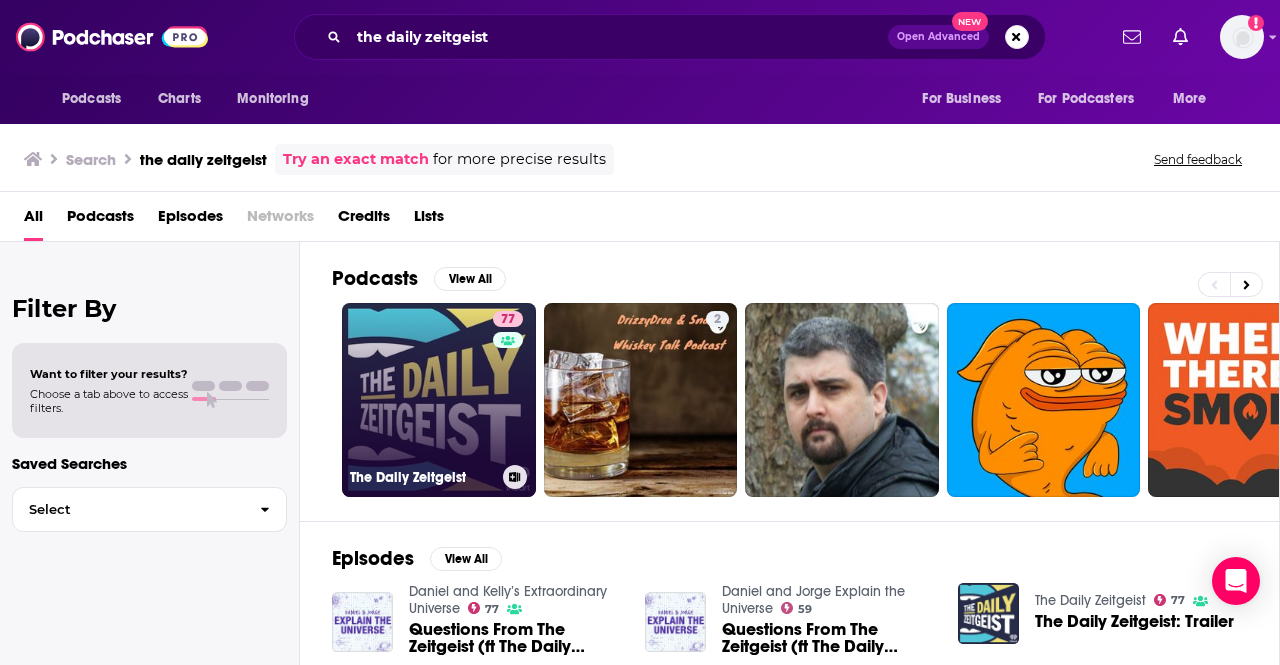click on "77 The Daily Zeitgeist" at bounding box center (439, 400) 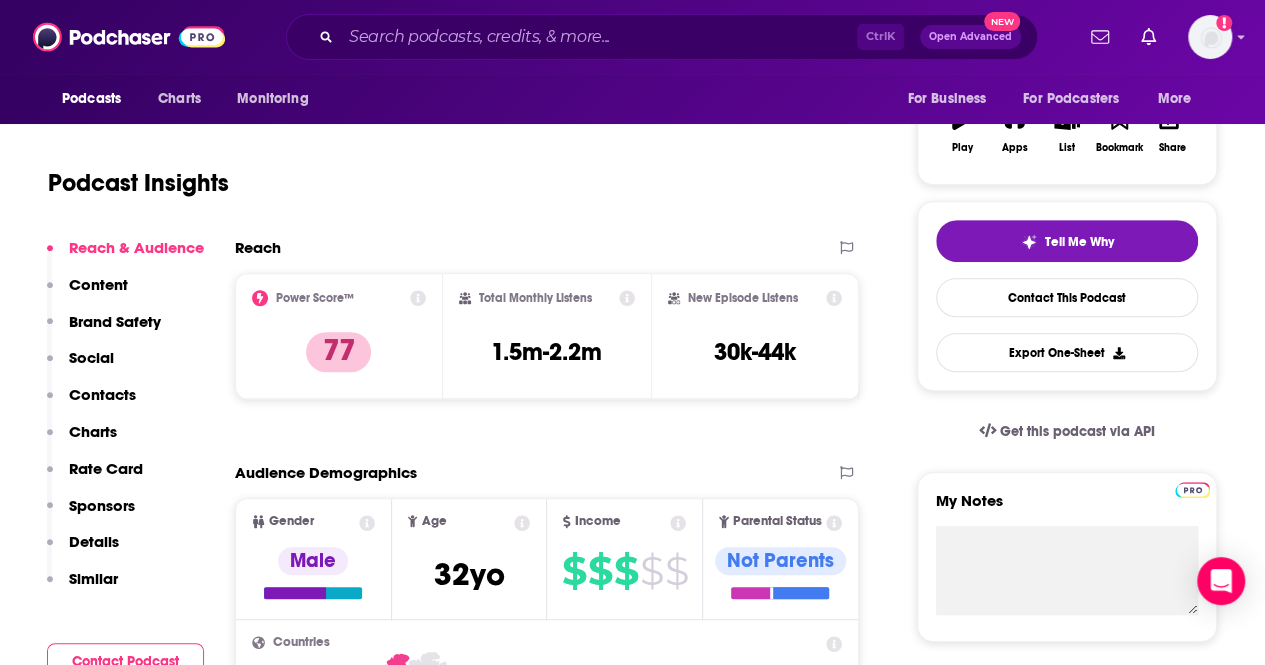 scroll, scrollTop: 400, scrollLeft: 0, axis: vertical 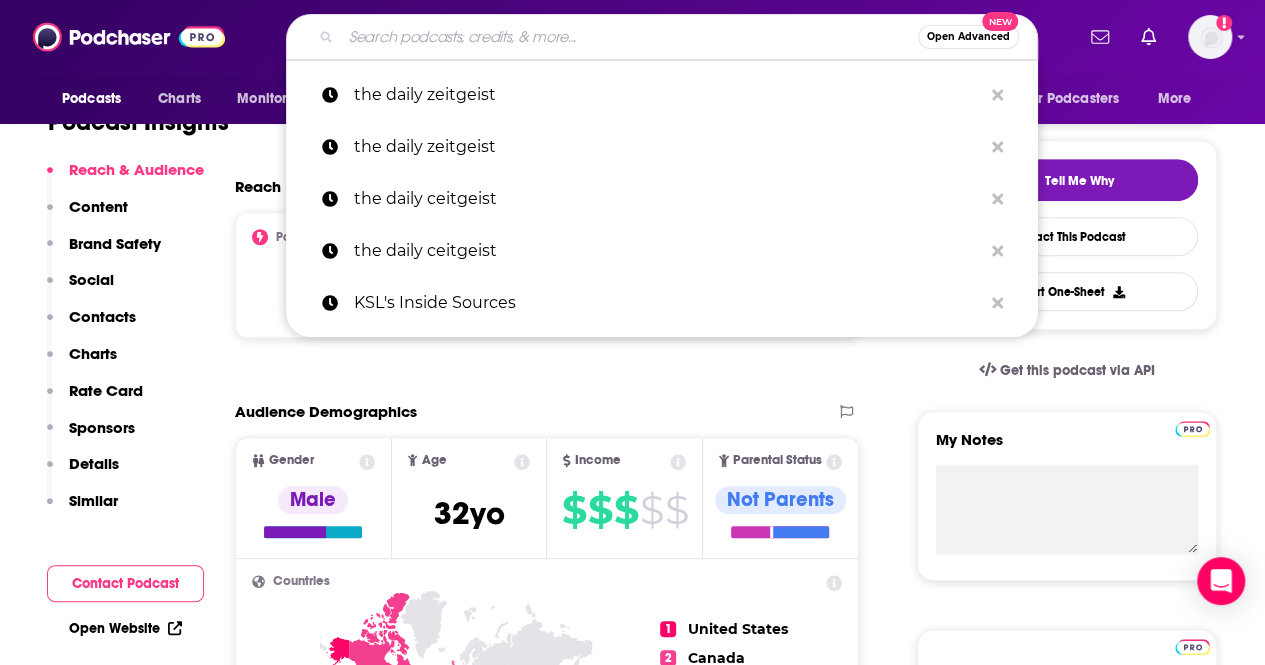 click at bounding box center (629, 37) 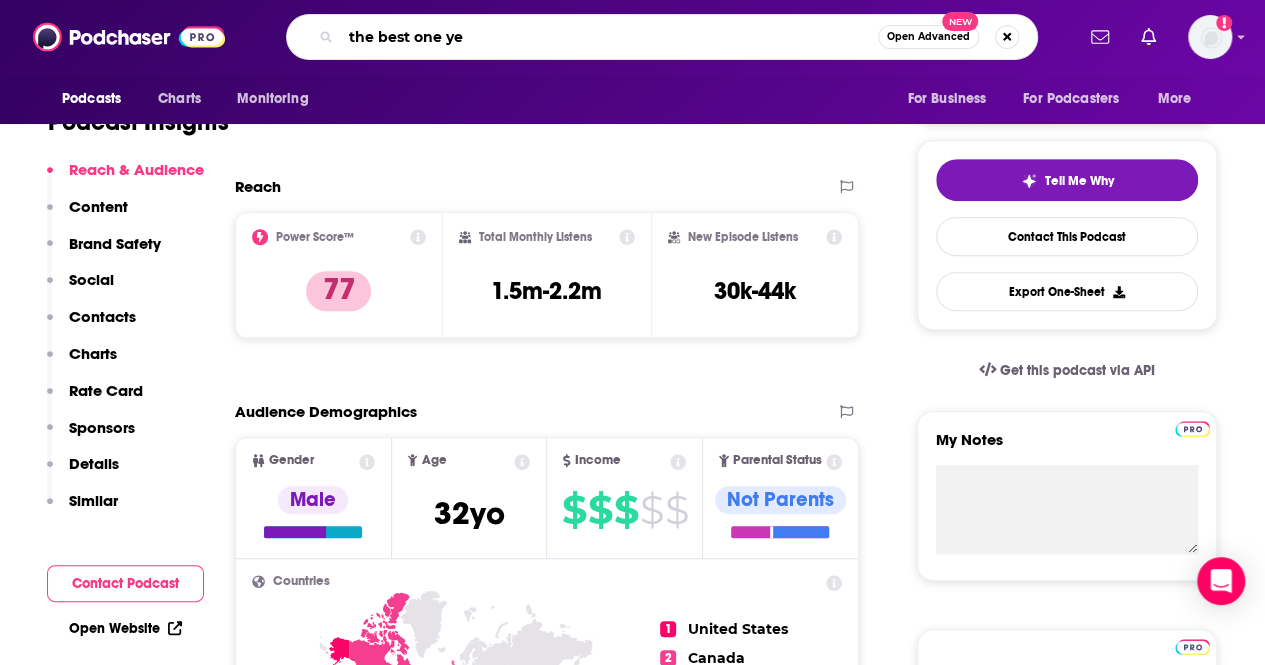 type on "the best one yet" 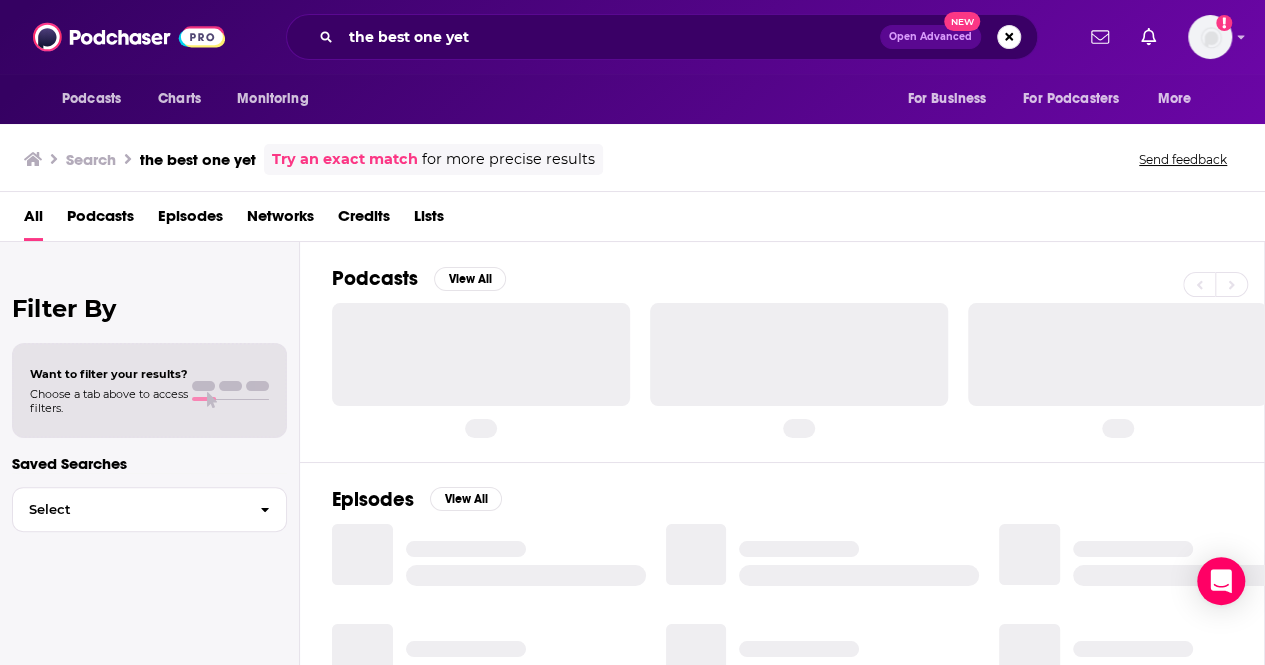 scroll, scrollTop: 0, scrollLeft: 0, axis: both 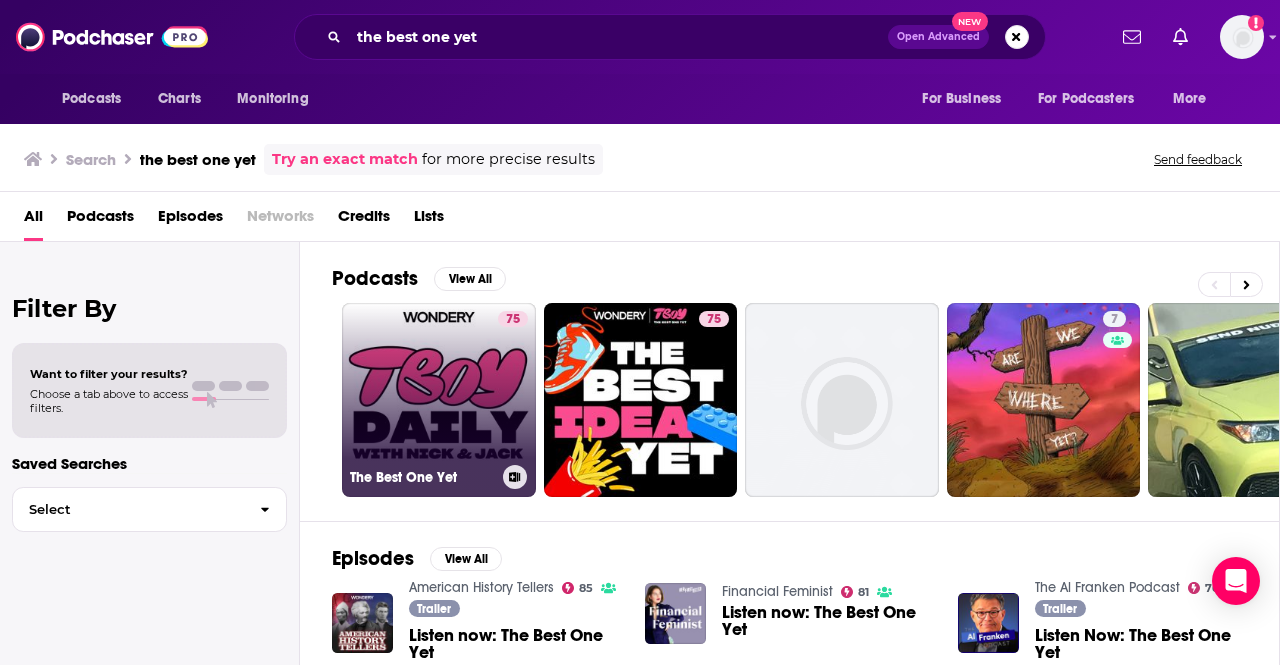 click on "75 The Best One Yet" at bounding box center (439, 400) 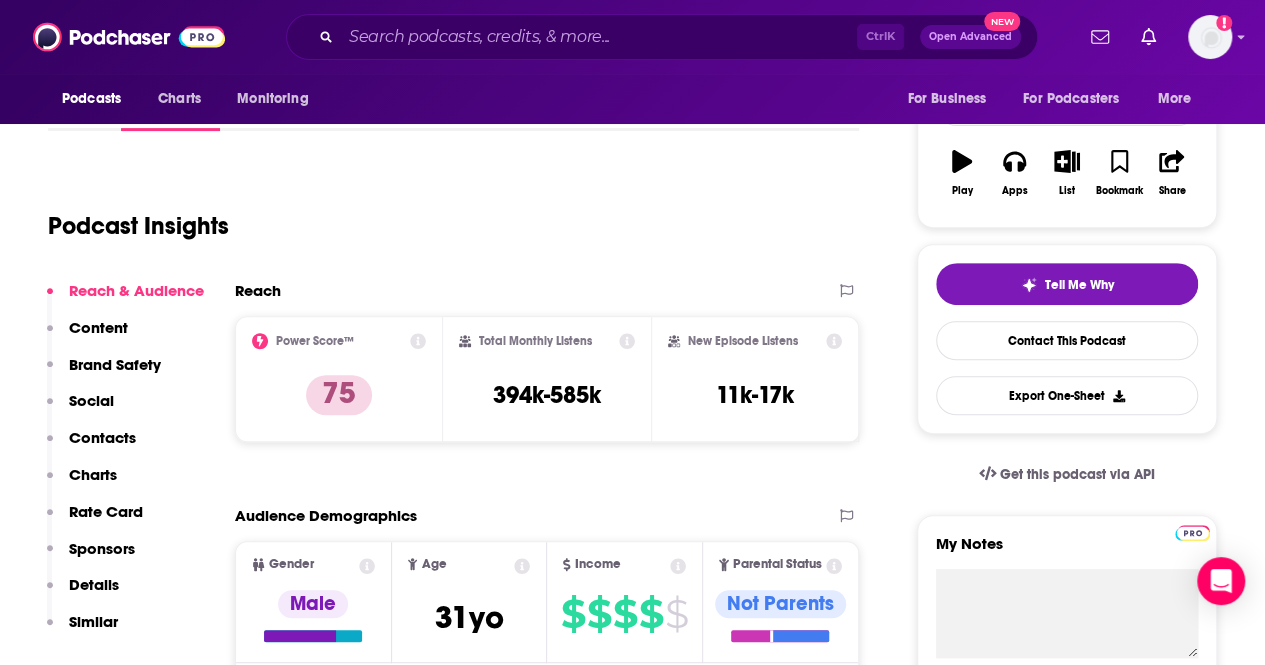 scroll, scrollTop: 300, scrollLeft: 0, axis: vertical 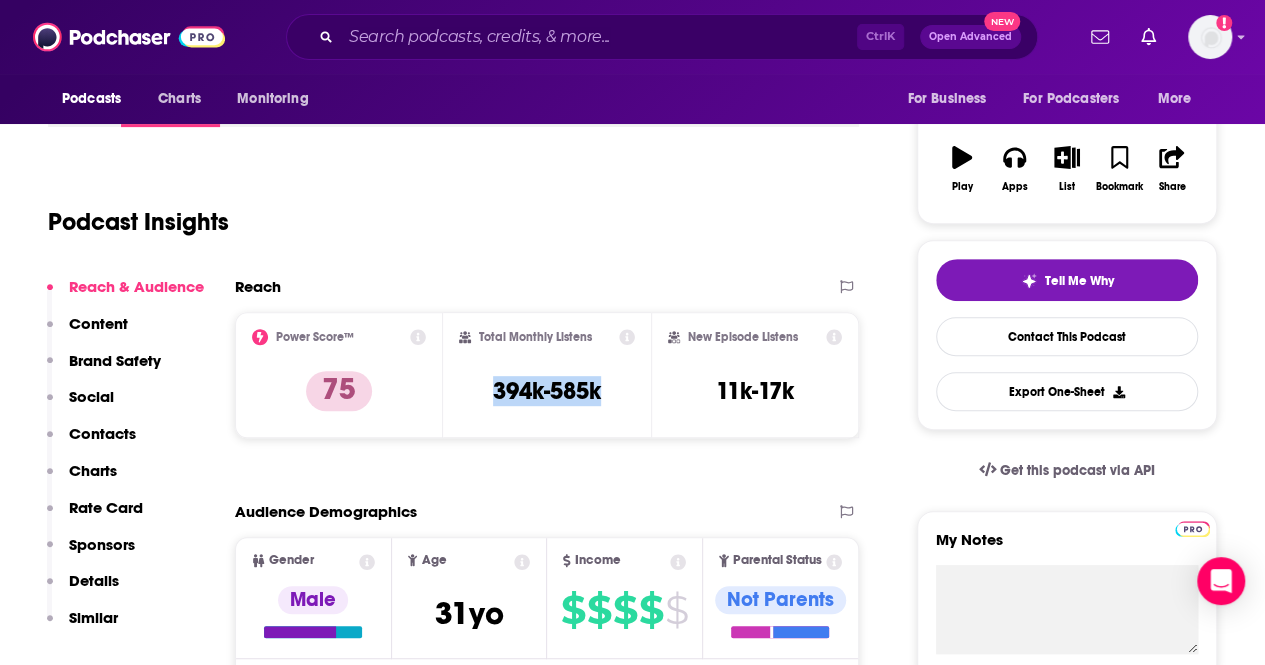 drag, startPoint x: 609, startPoint y: 390, endPoint x: 480, endPoint y: 391, distance: 129.00388 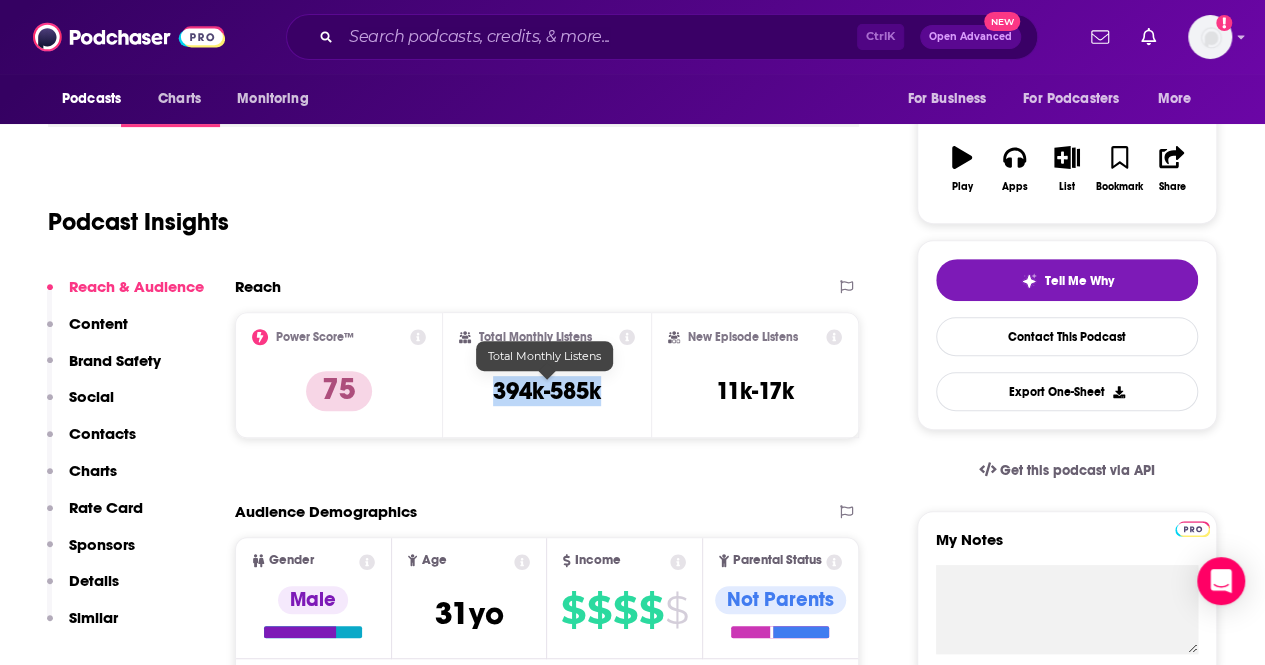 copy on "394k-585k" 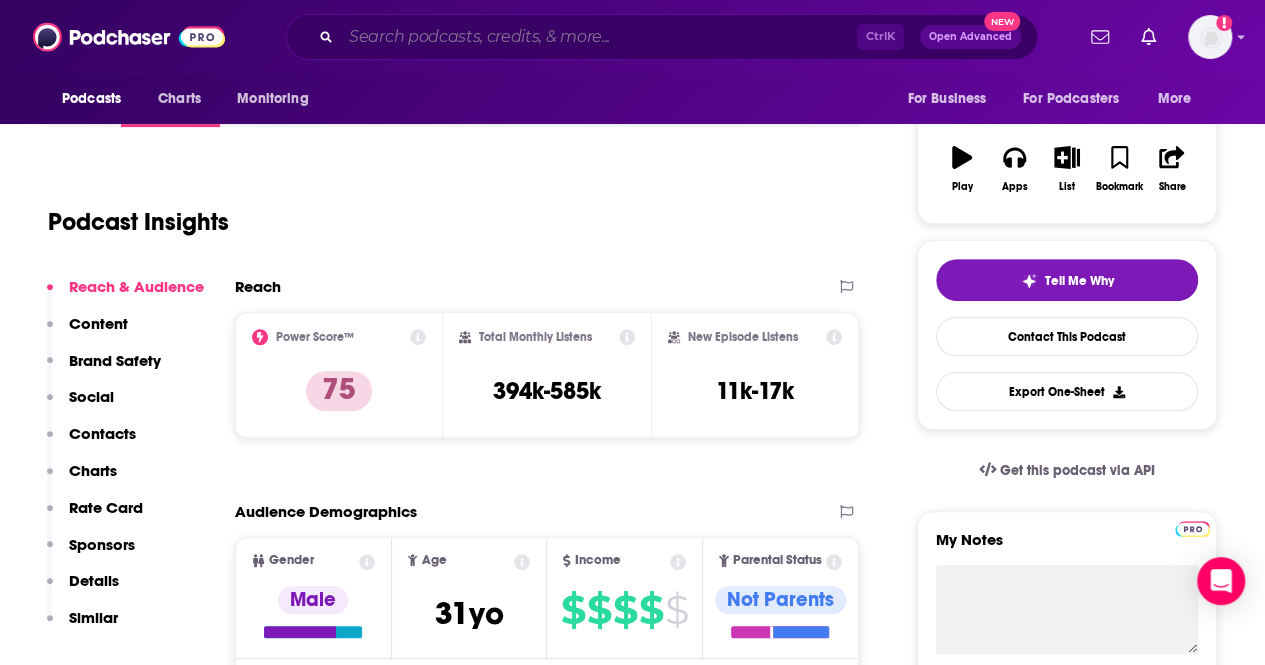 click at bounding box center (599, 37) 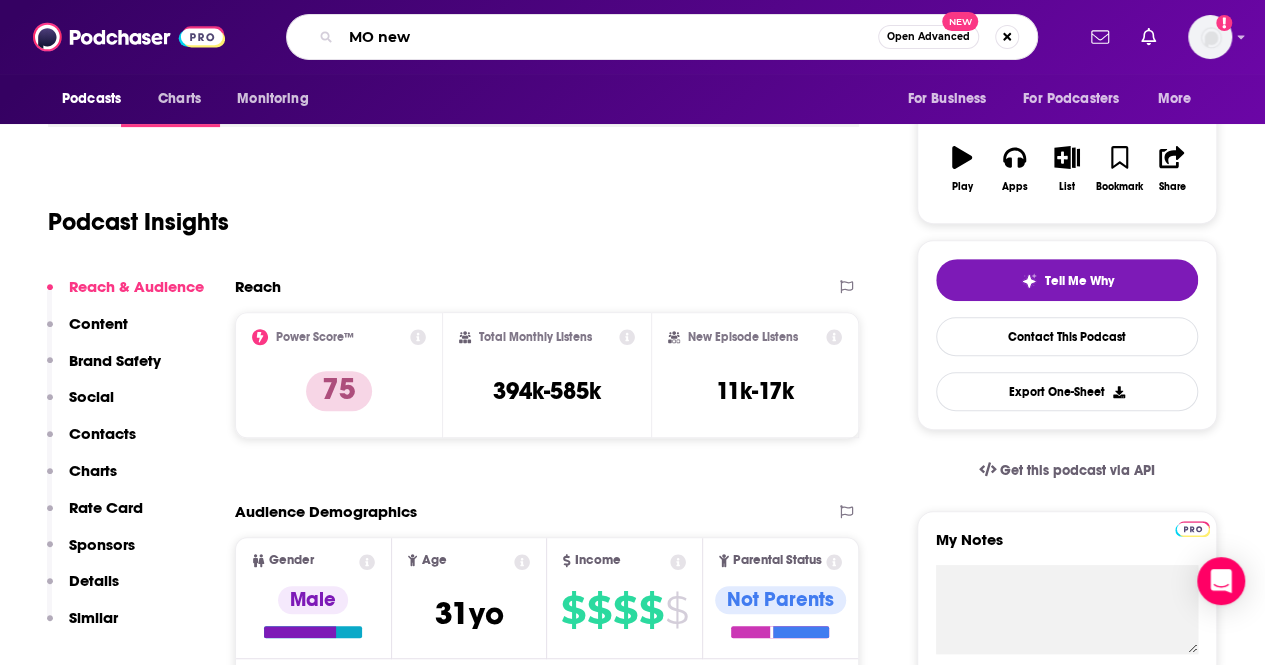 type on "MO news" 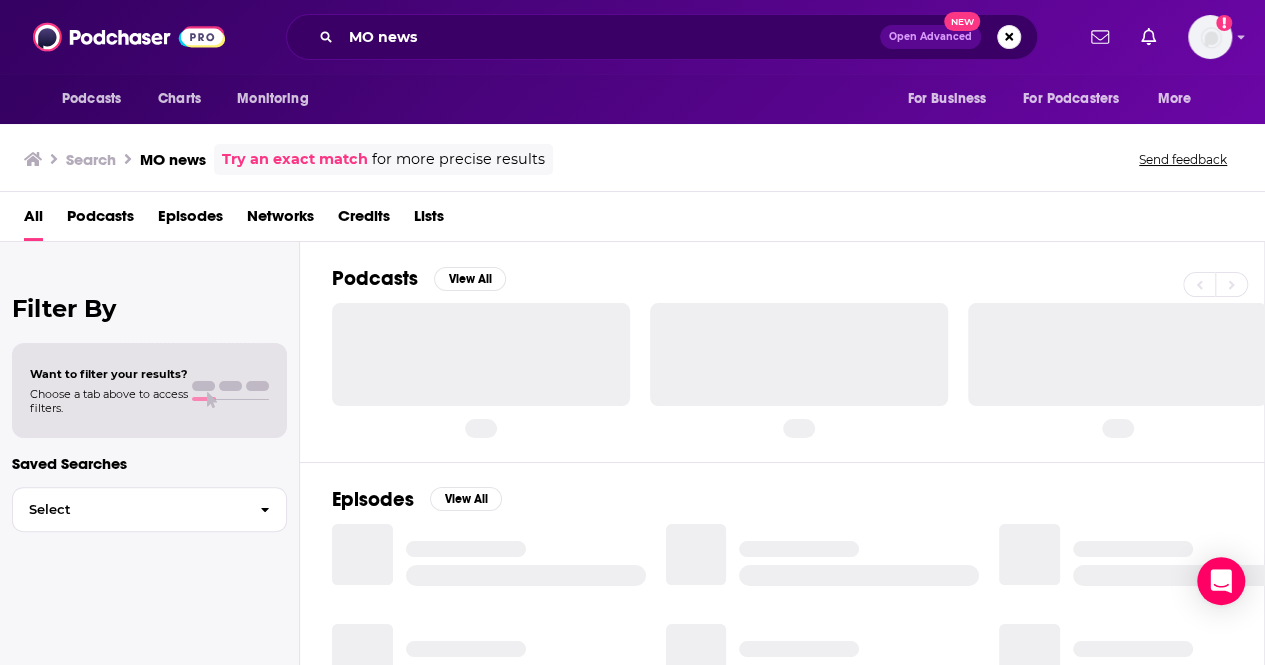 scroll, scrollTop: 0, scrollLeft: 0, axis: both 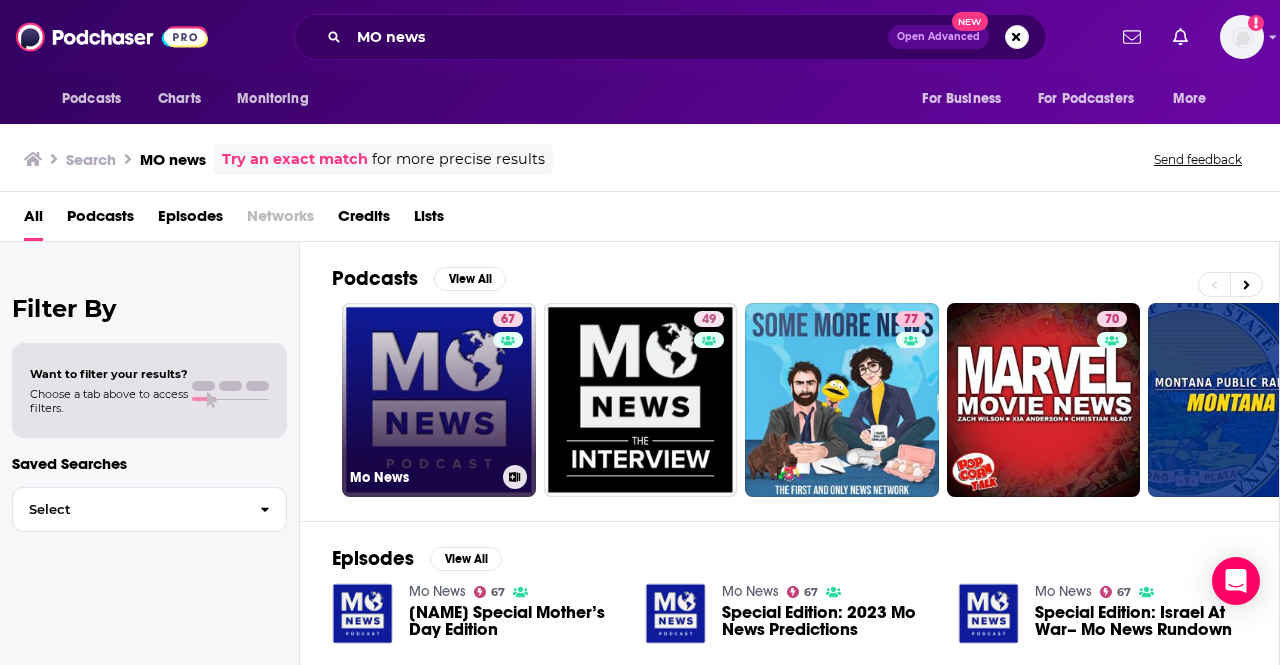 click on "67 Mo News" at bounding box center (439, 400) 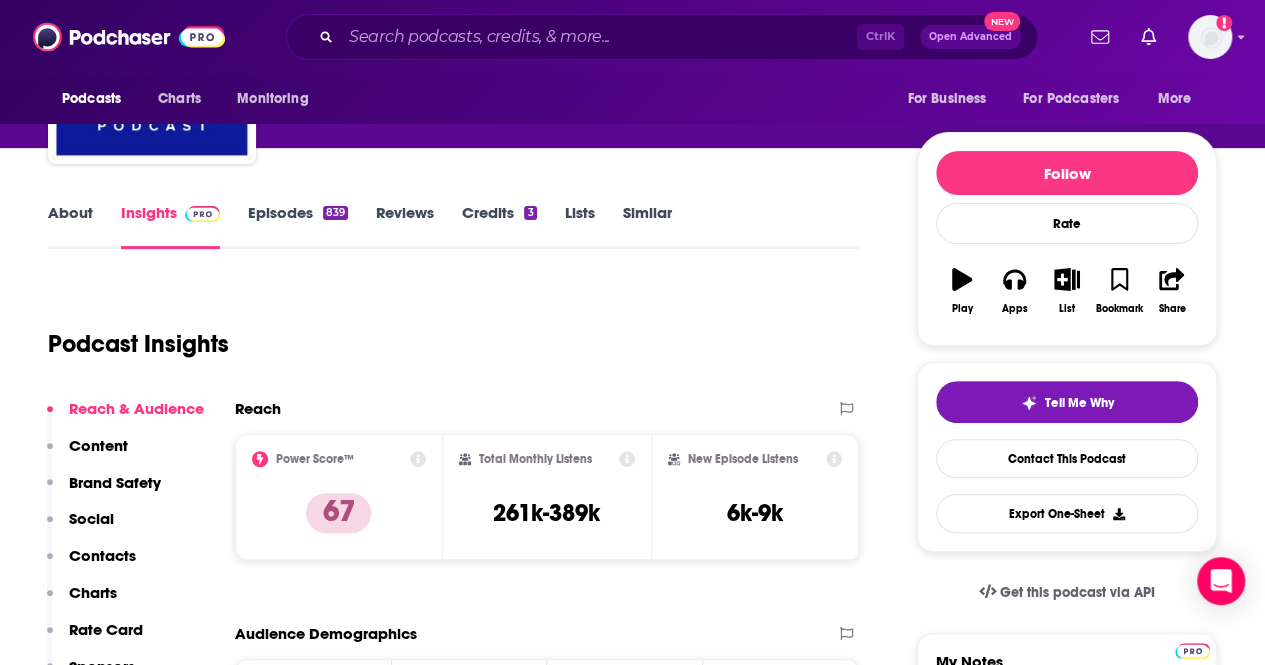 scroll, scrollTop: 300, scrollLeft: 0, axis: vertical 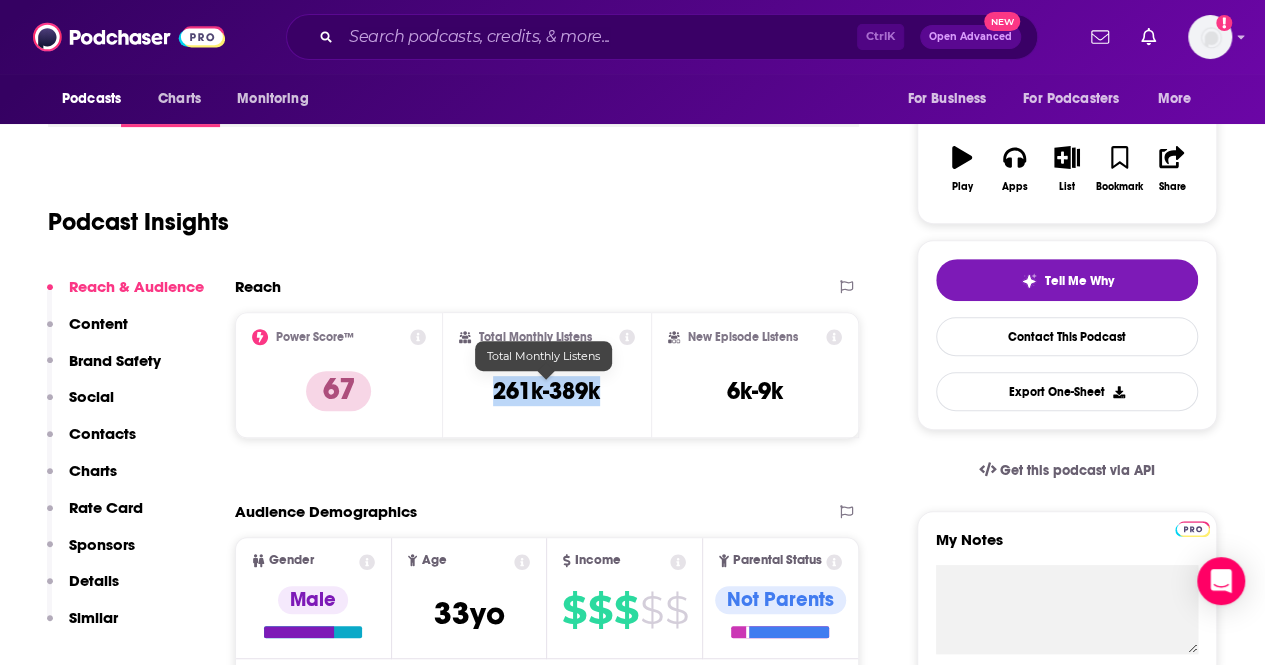 drag, startPoint x: 581, startPoint y: 384, endPoint x: 485, endPoint y: 387, distance: 96.04687 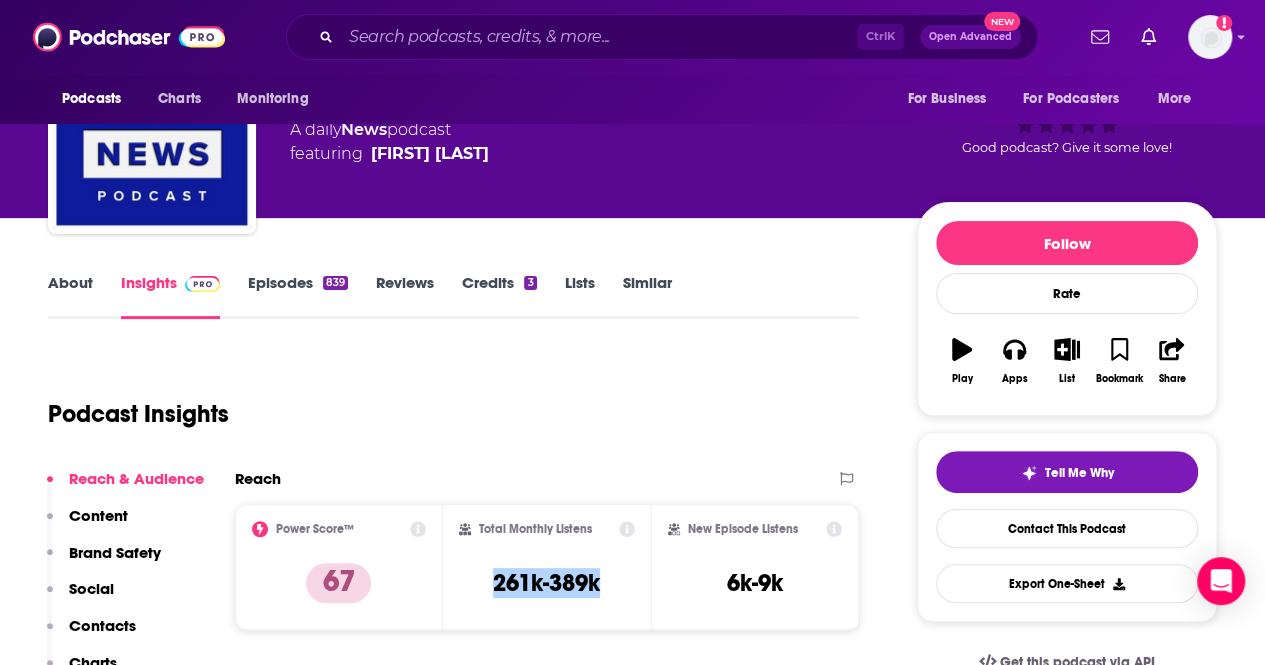 scroll, scrollTop: 0, scrollLeft: 0, axis: both 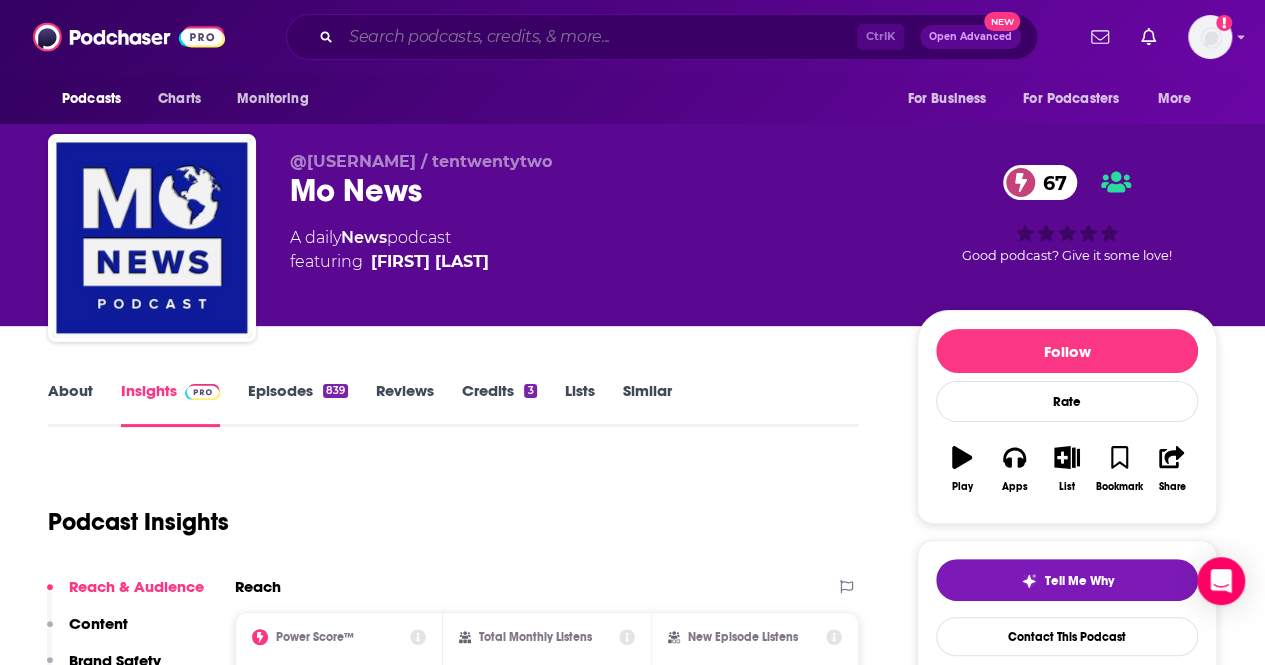 click at bounding box center [599, 37] 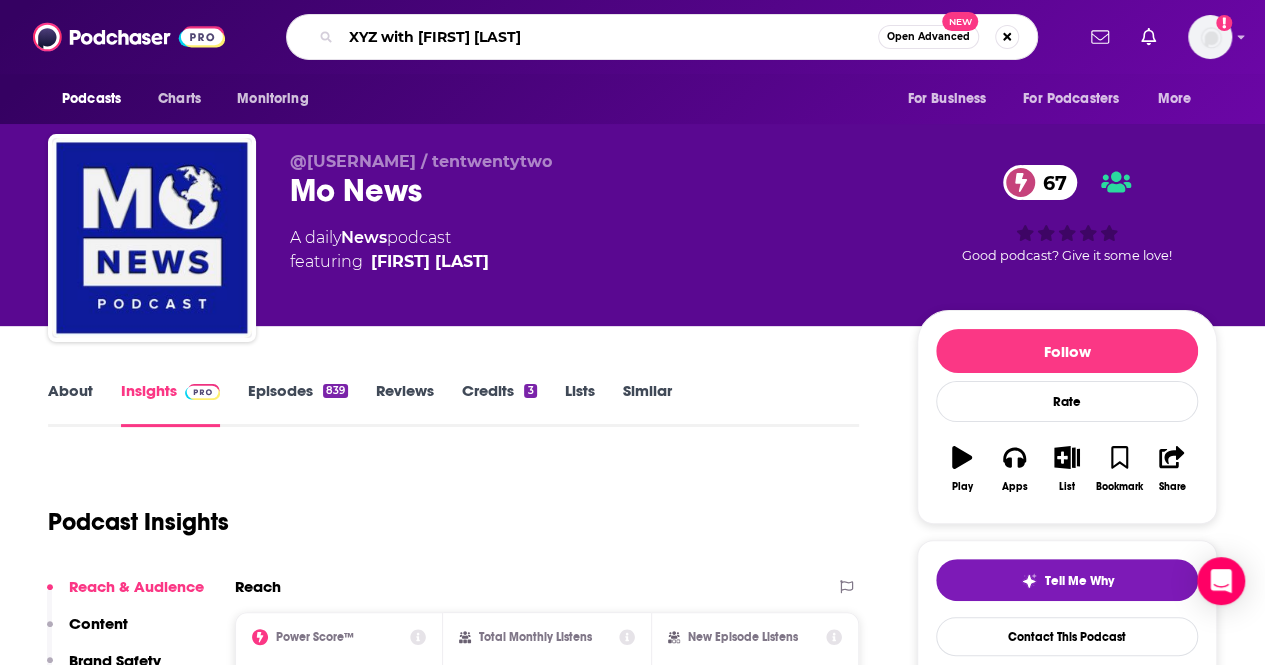 type on "XYZ with [FIRST] [LAST]" 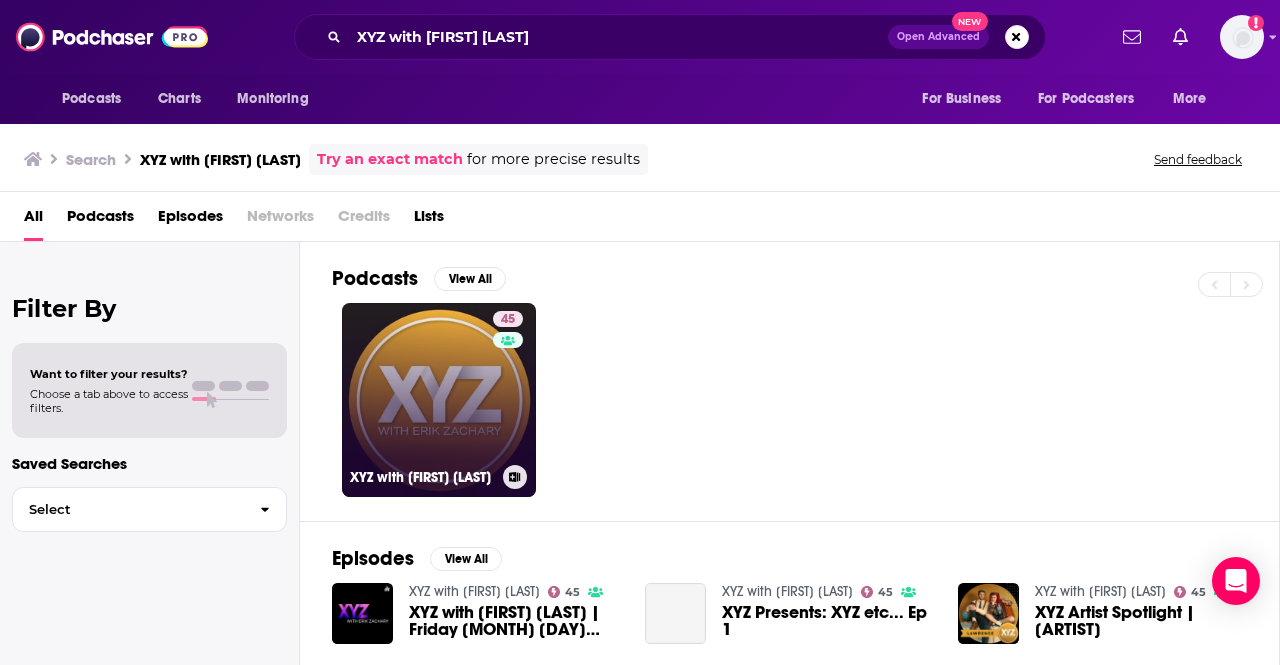 click on "45 XYZ with [FIRST] [LAST]" at bounding box center [439, 400] 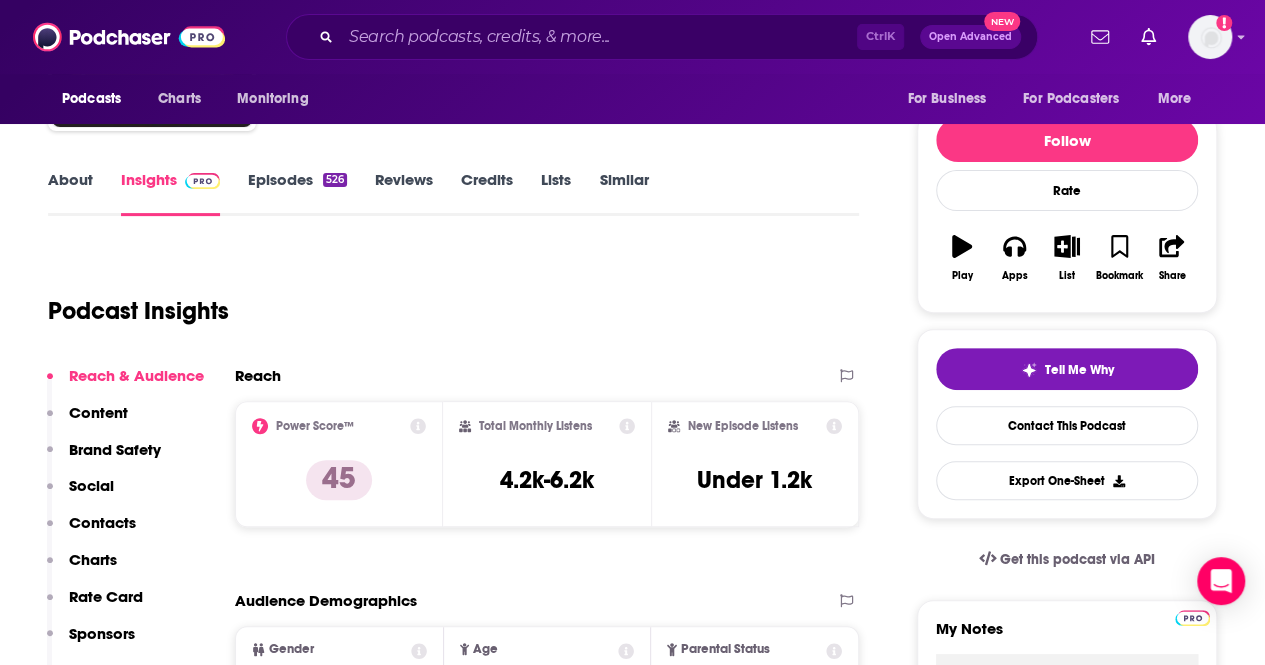 scroll, scrollTop: 300, scrollLeft: 0, axis: vertical 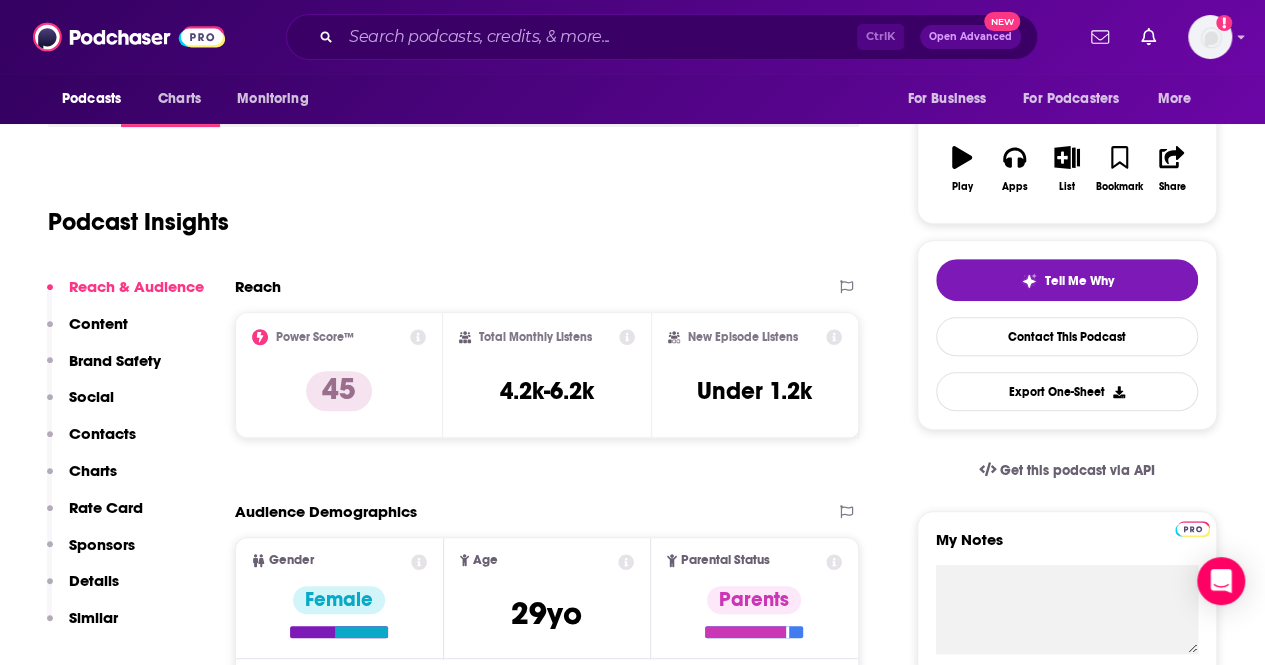 click on "Ctrl  K Open Advanced New" at bounding box center (662, 37) 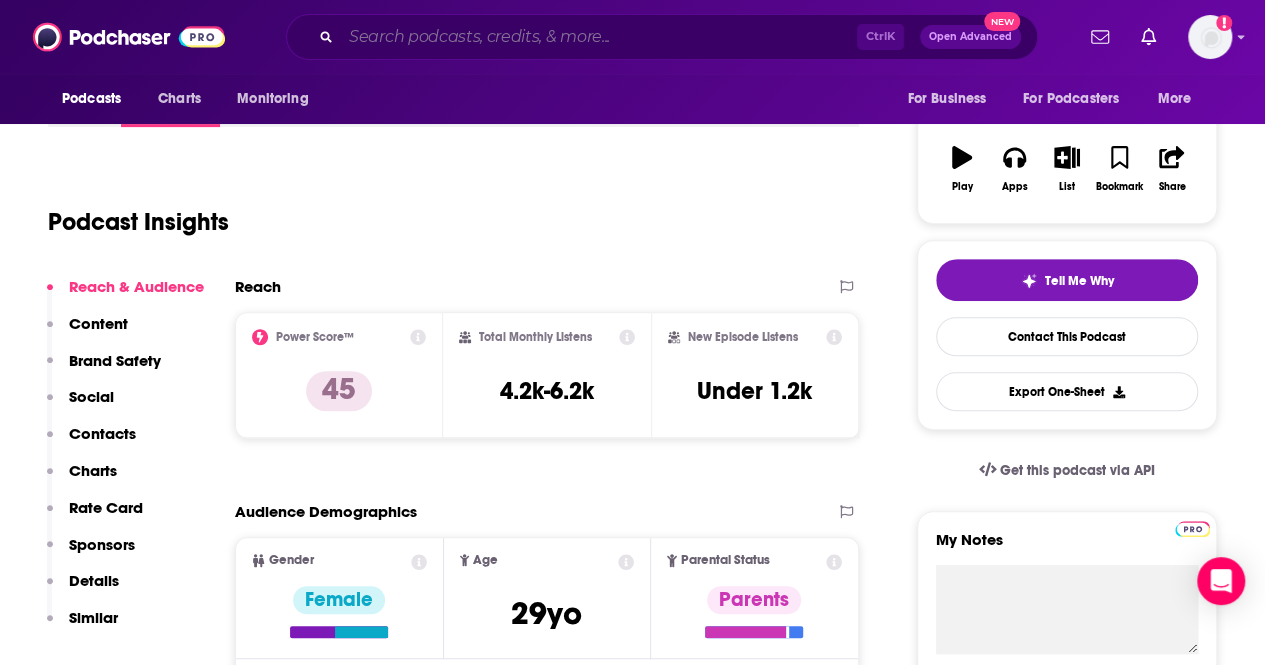 click at bounding box center (599, 37) 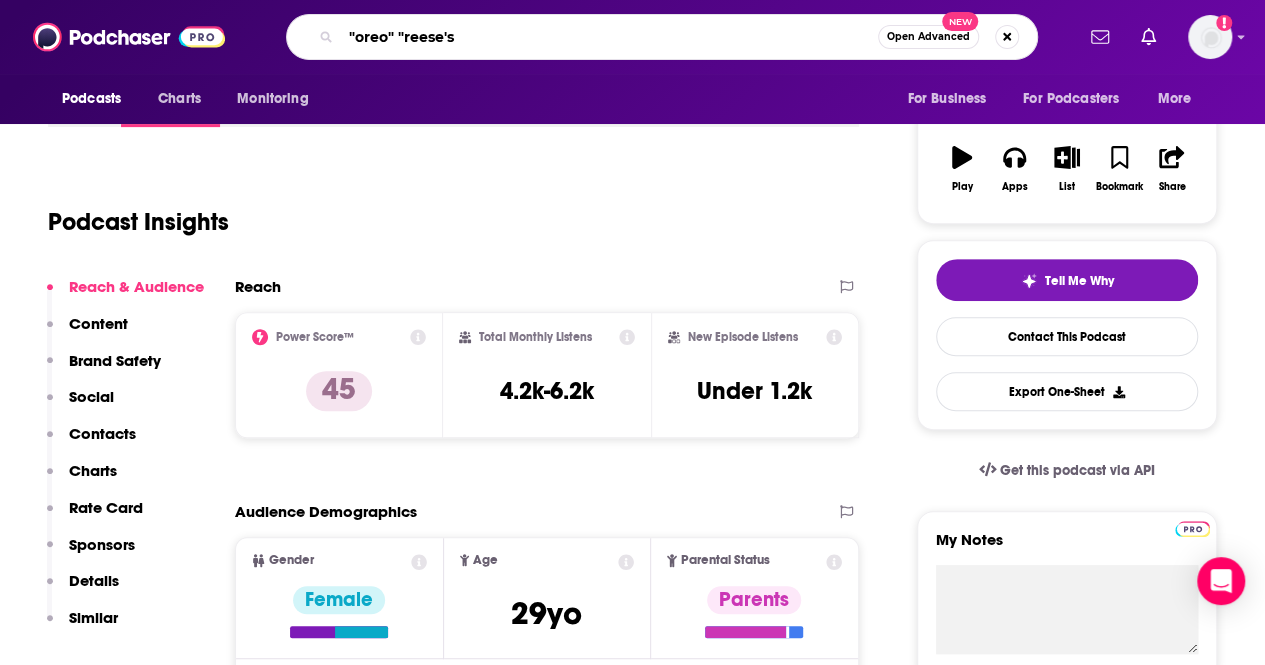 type on ""oreo" "reese's"" 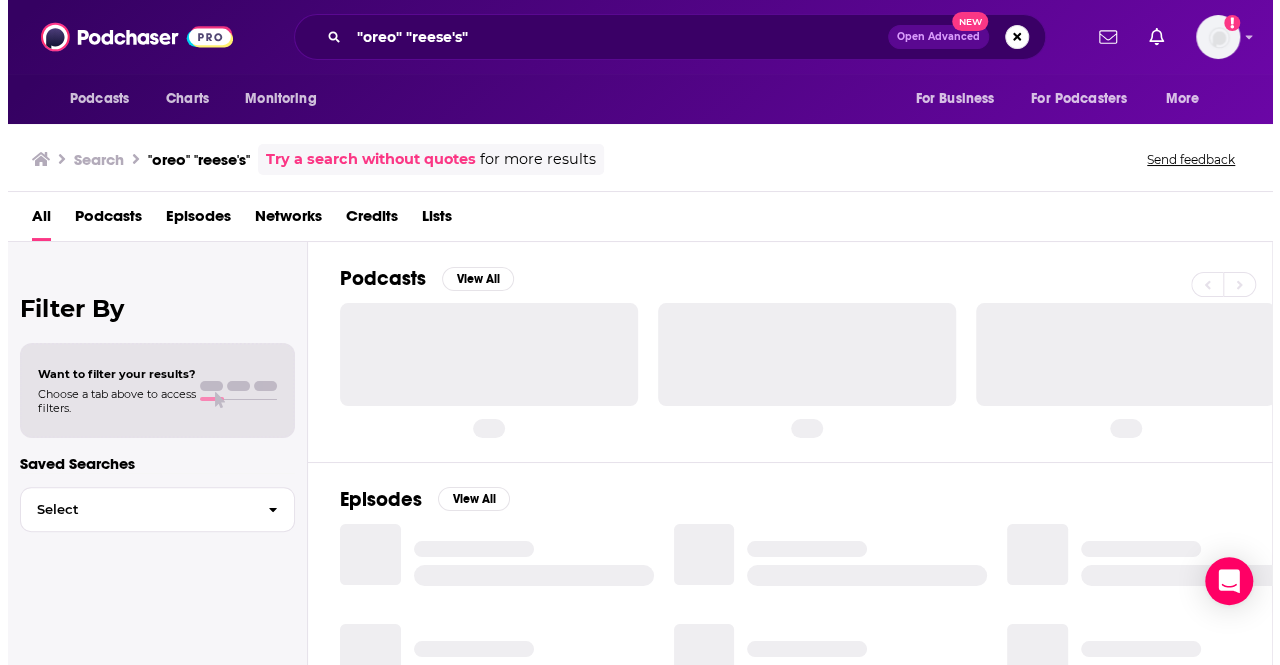 scroll, scrollTop: 0, scrollLeft: 0, axis: both 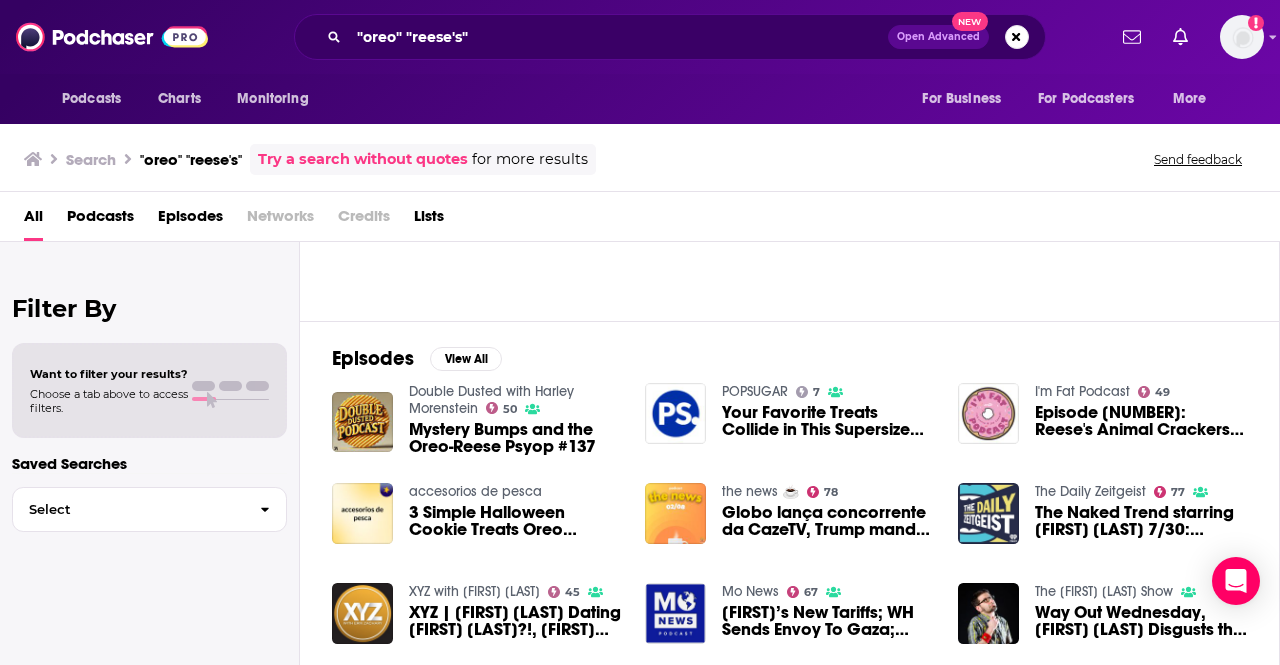 click on "6" at bounding box center (805, 200) 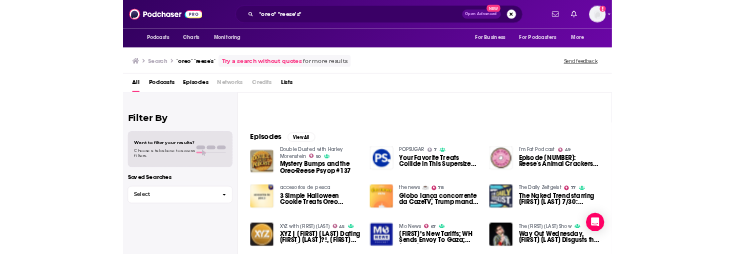 scroll, scrollTop: 300, scrollLeft: 0, axis: vertical 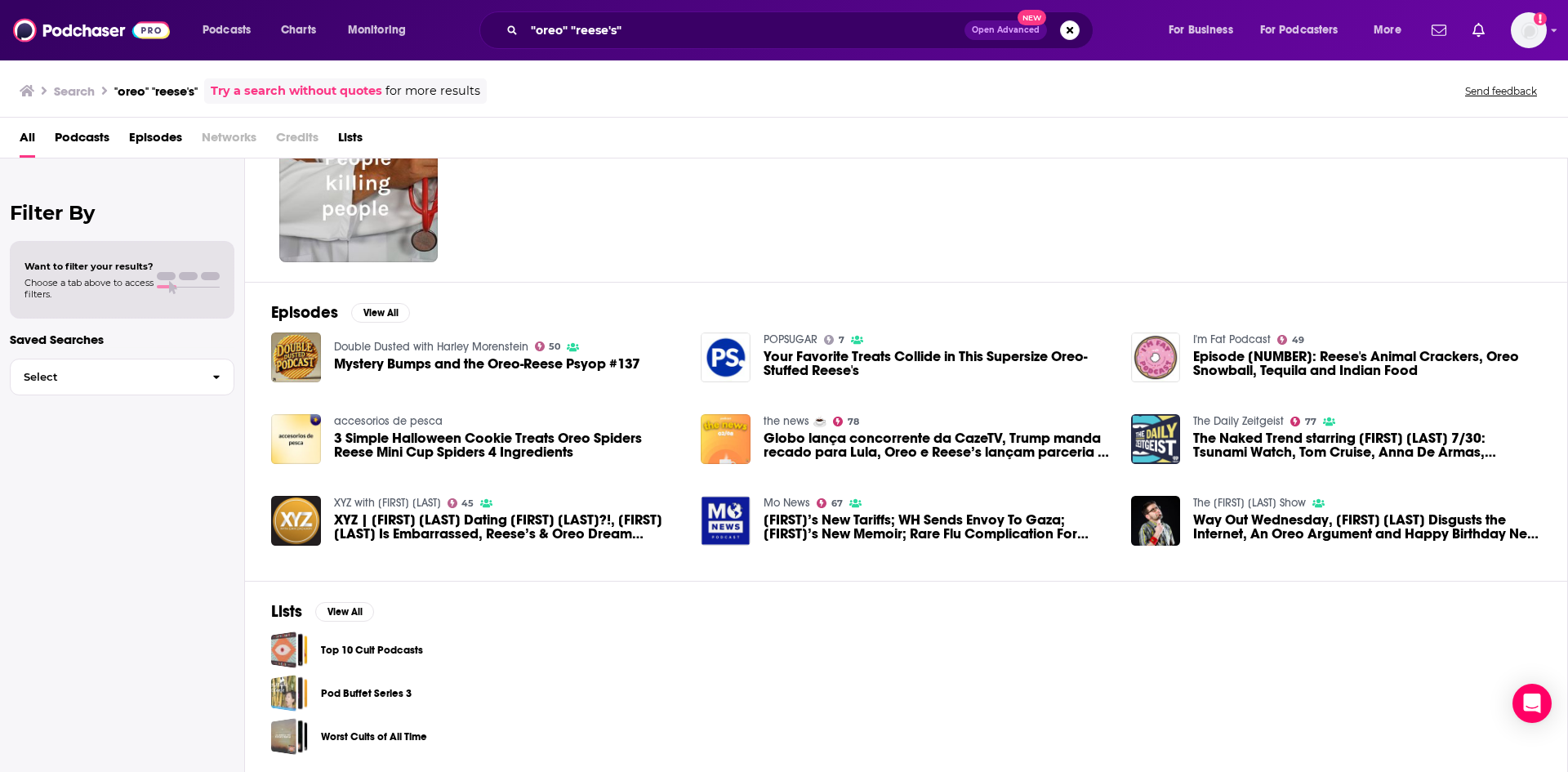 click on "6" at bounding box center (919, 183) 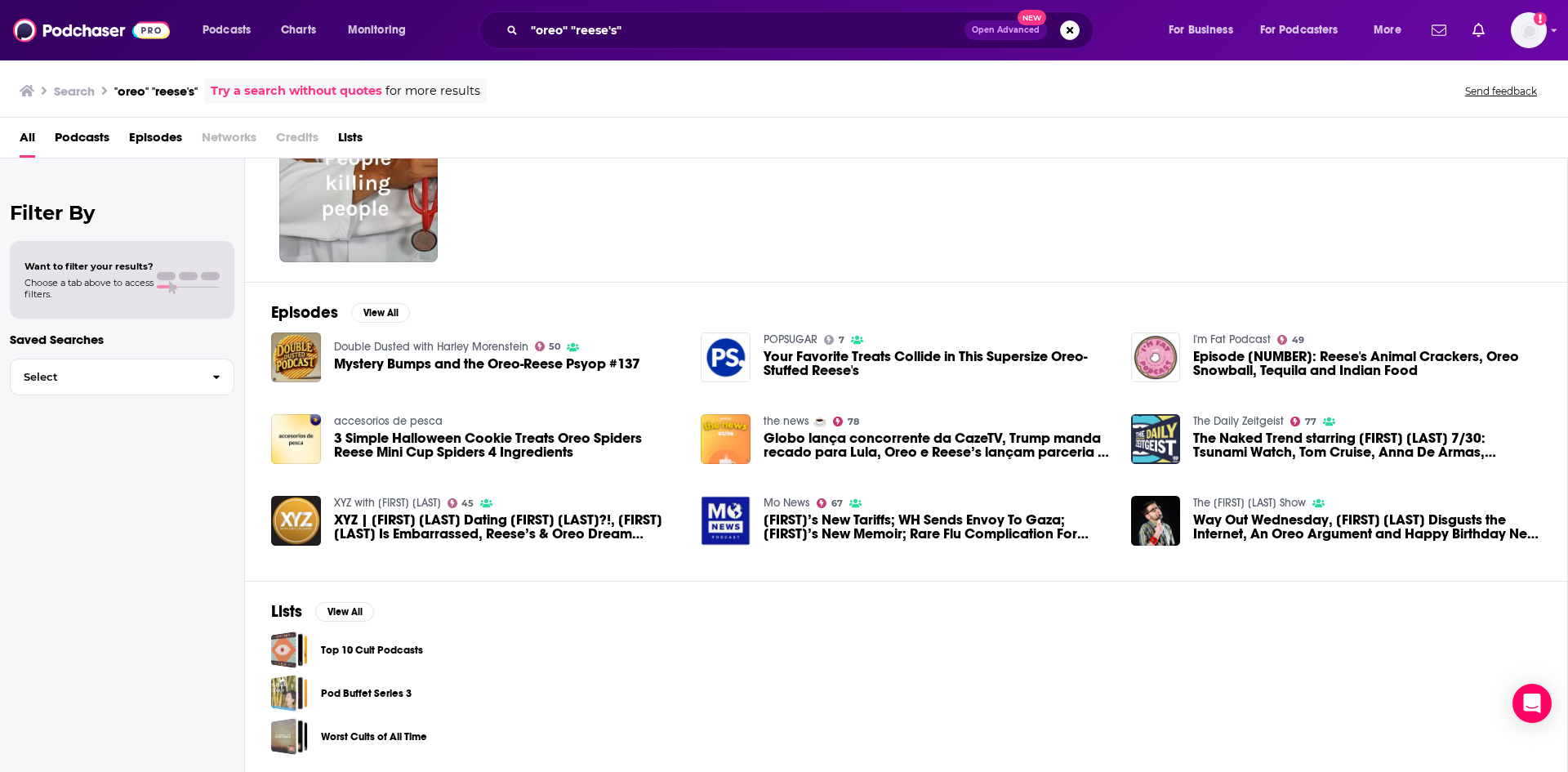 drag, startPoint x: 1254, startPoint y: 159, endPoint x: 1242, endPoint y: 172, distance: 17.691806 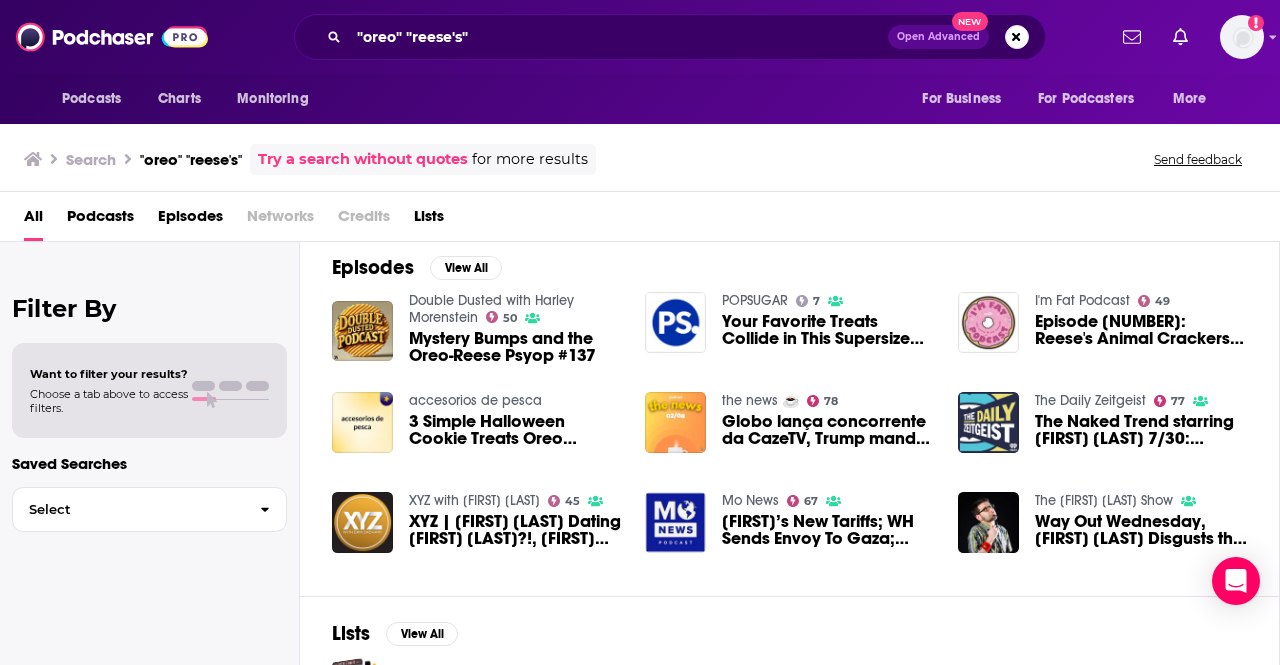 scroll, scrollTop: 323, scrollLeft: 0, axis: vertical 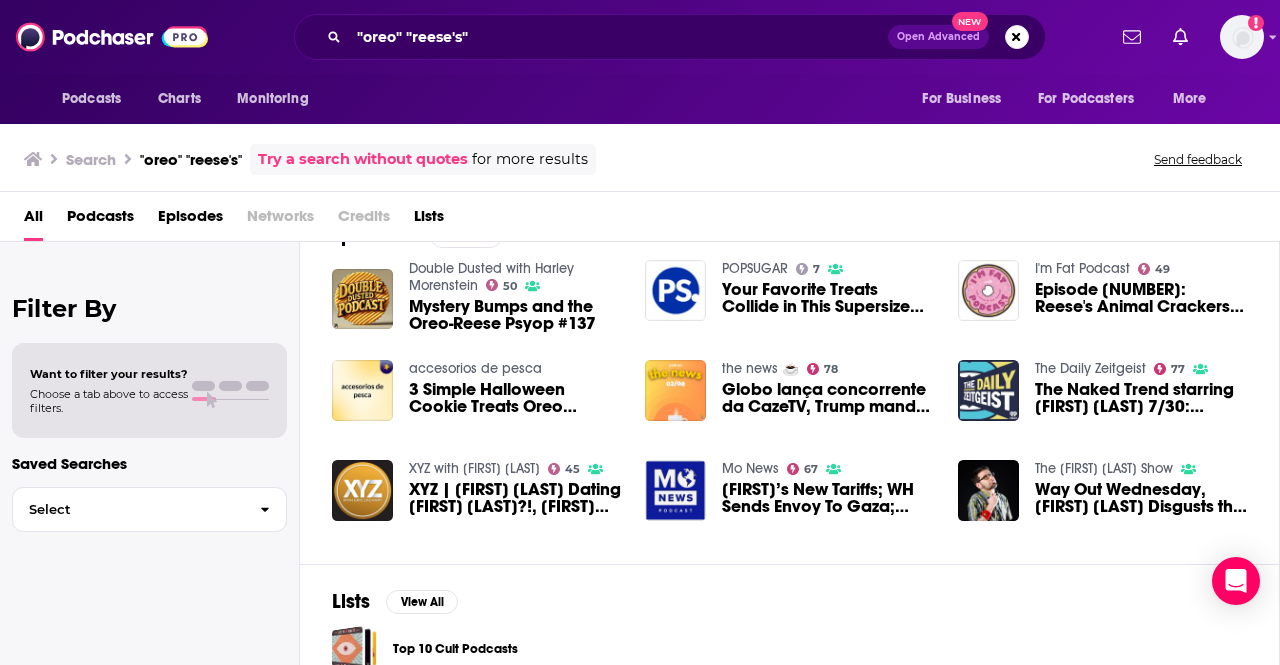 click on "Way Out Wednesday, [FIRST] [LAST] Disgusts the Internet, An Oreo Argument and Happy Birthday Neil Diamond" at bounding box center (1141, 498) 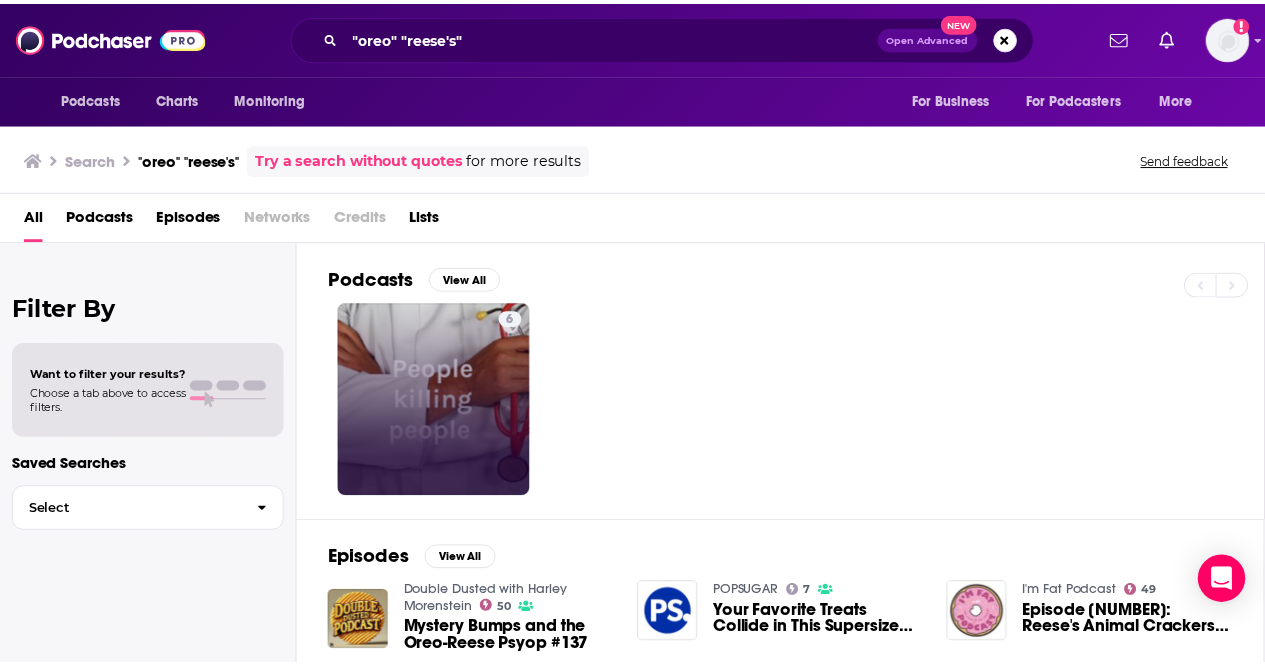 scroll, scrollTop: 0, scrollLeft: 0, axis: both 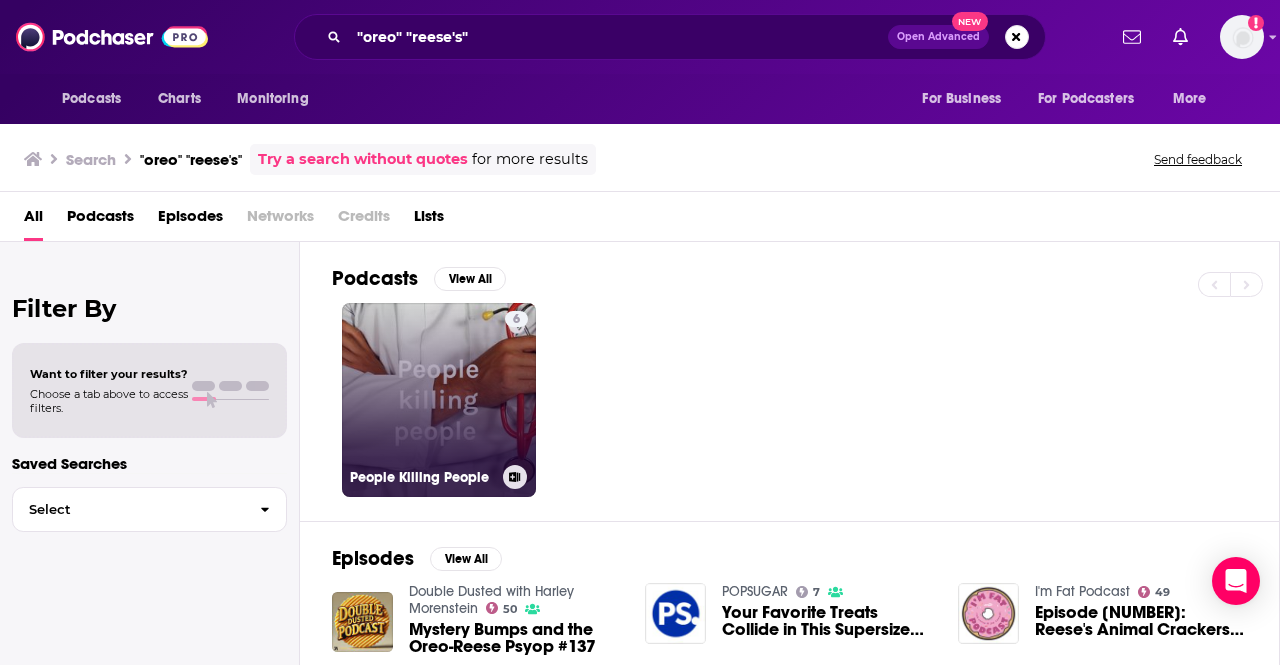 click on "6 People Killing People" at bounding box center [439, 400] 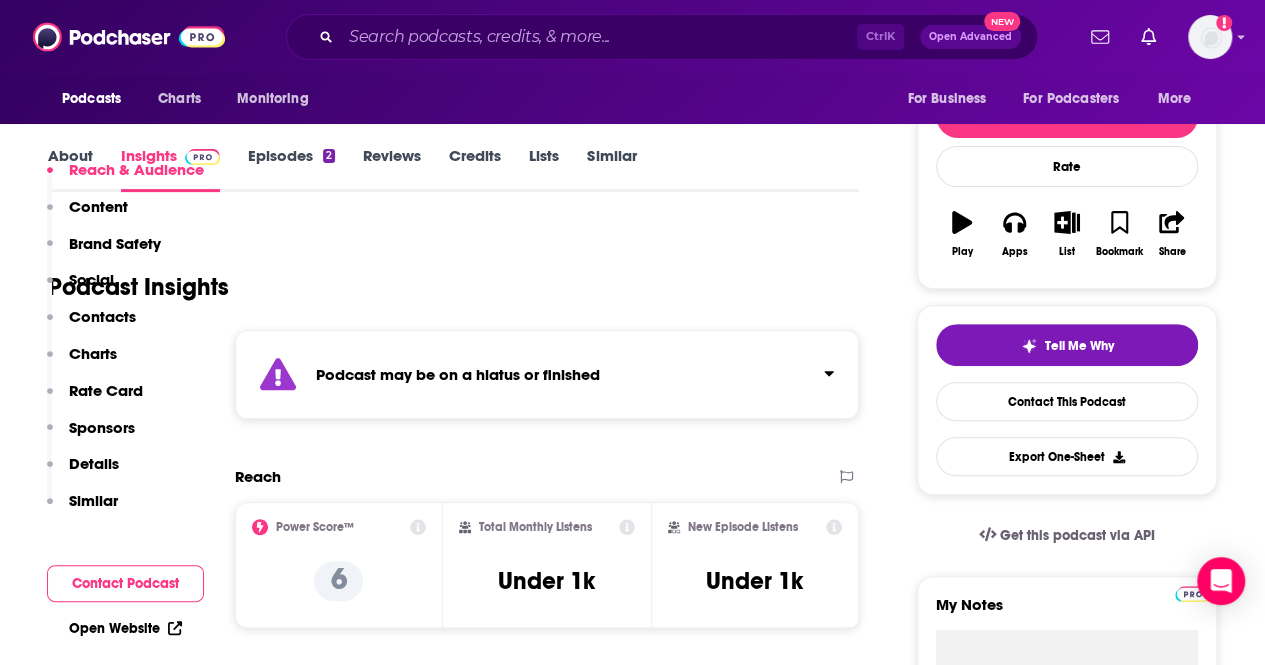 scroll, scrollTop: 400, scrollLeft: 0, axis: vertical 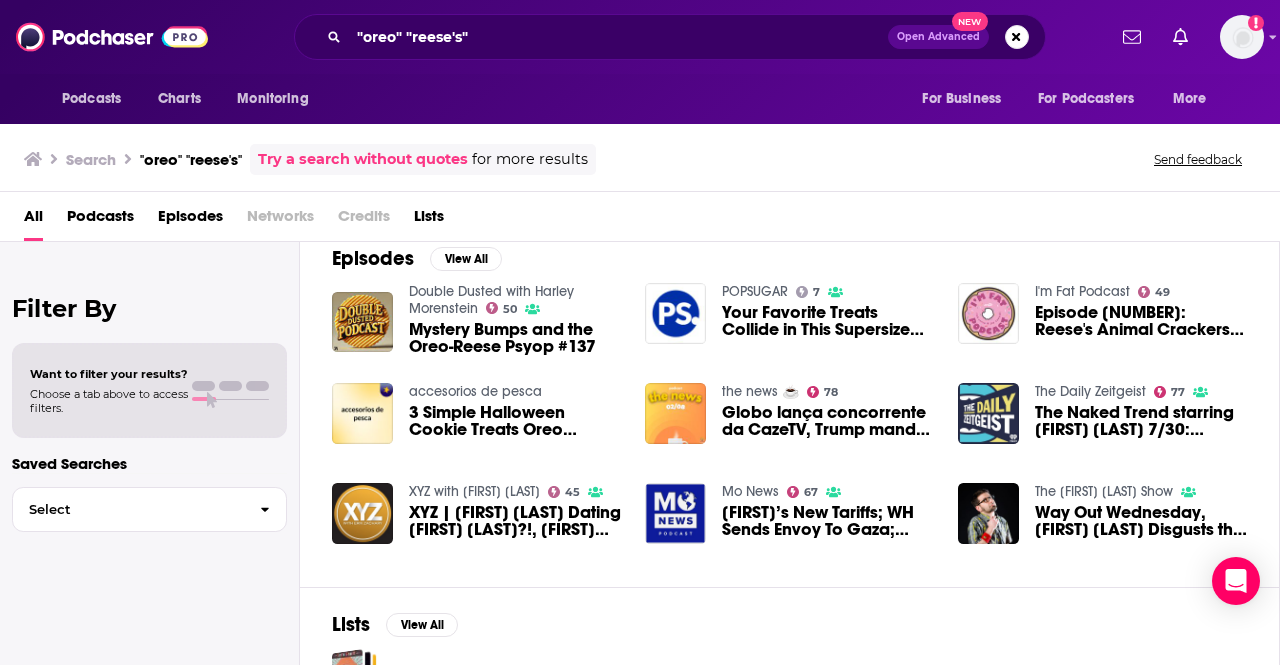 click on "Episode [NUMBER]: Reese's Animal Crackers, Oreo Snowball, Tequila and Indian Food" at bounding box center [1141, 321] 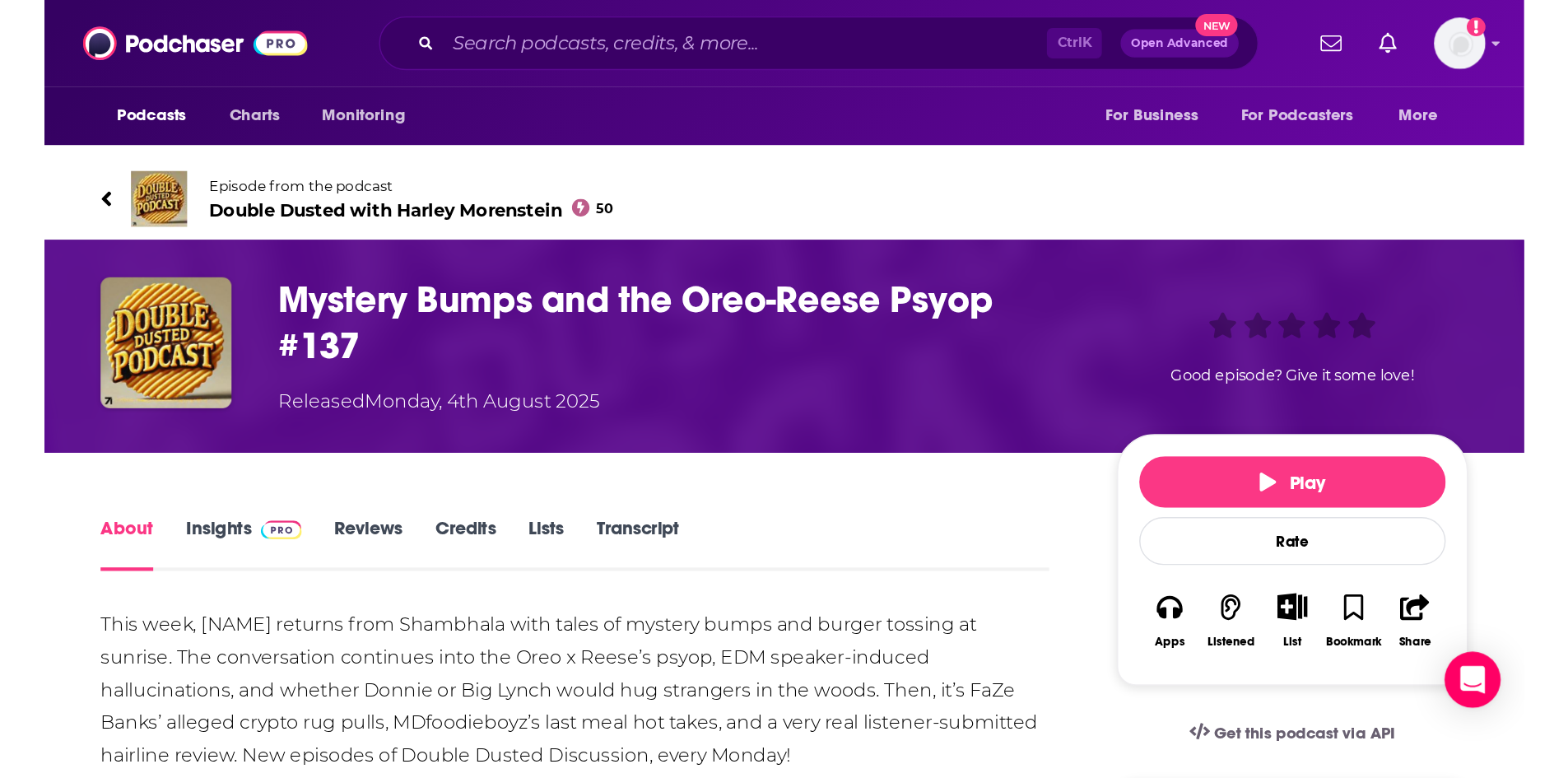 scroll, scrollTop: 0, scrollLeft: 0, axis: both 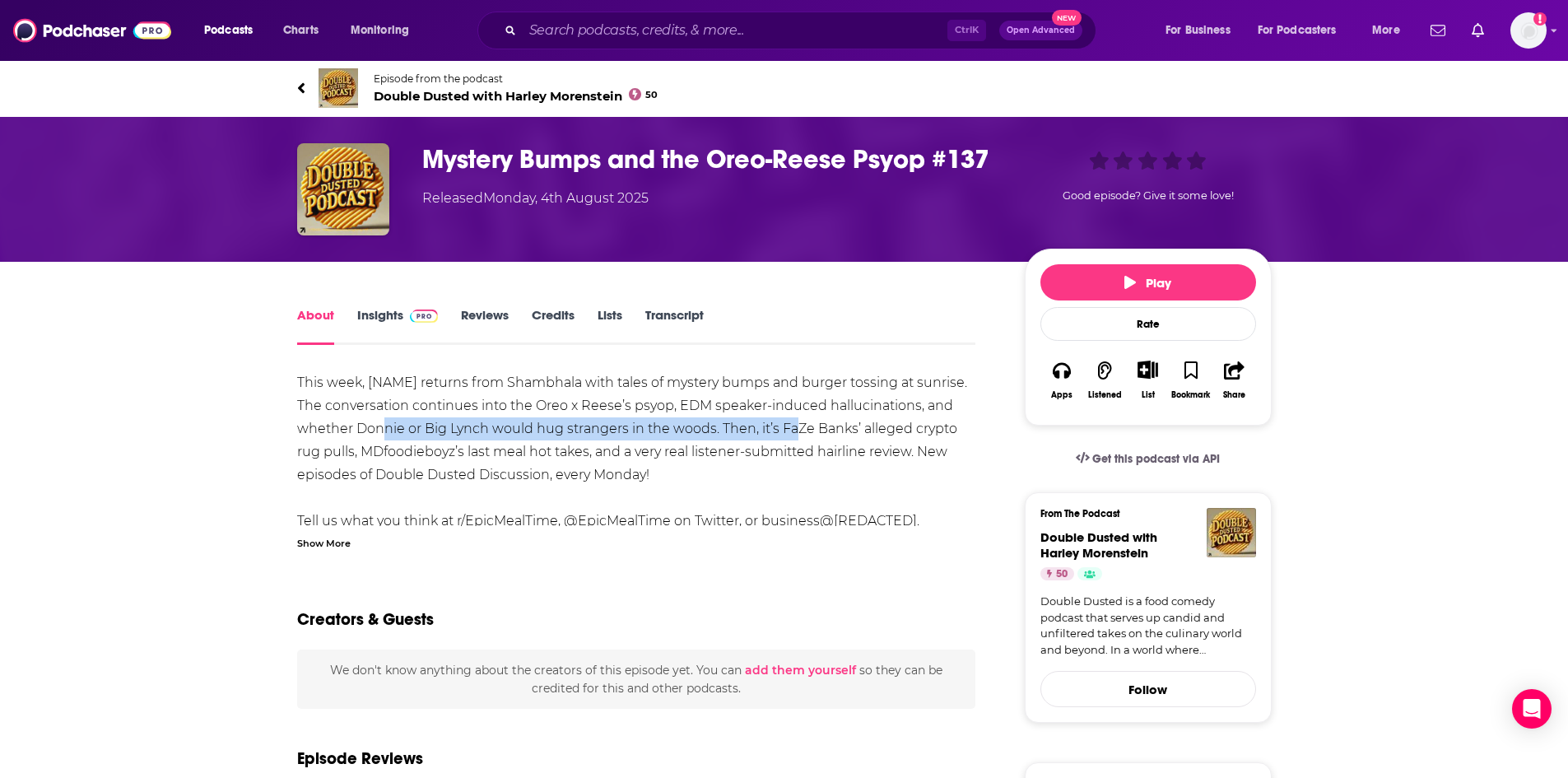 drag, startPoint x: 443, startPoint y: 422, endPoint x: 793, endPoint y: 430, distance: 350.09142 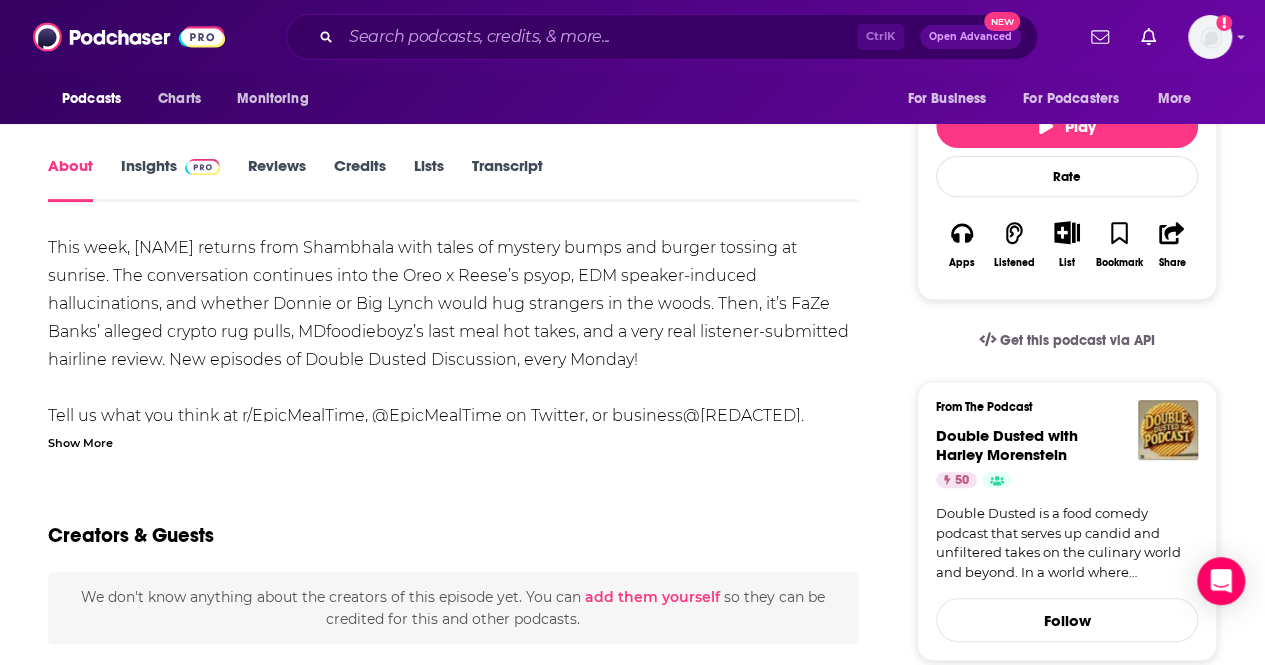 scroll, scrollTop: 300, scrollLeft: 0, axis: vertical 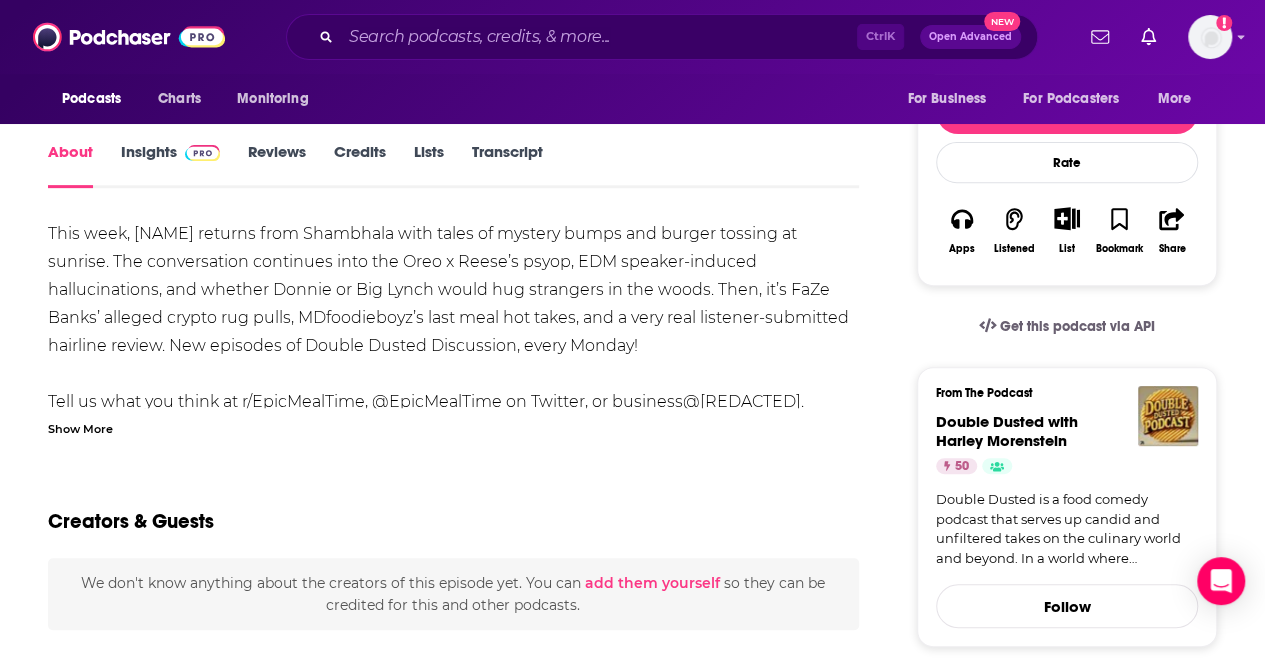 drag, startPoint x: 132, startPoint y: 151, endPoint x: 166, endPoint y: 178, distance: 43.416588 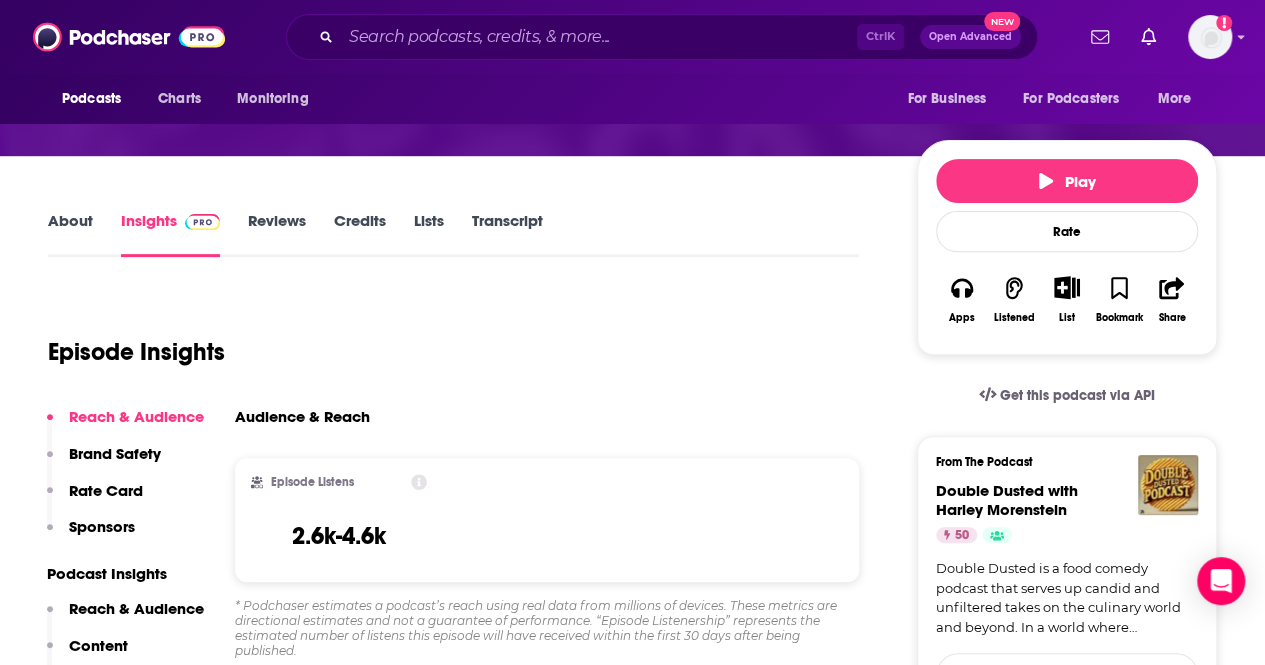 scroll, scrollTop: 200, scrollLeft: 0, axis: vertical 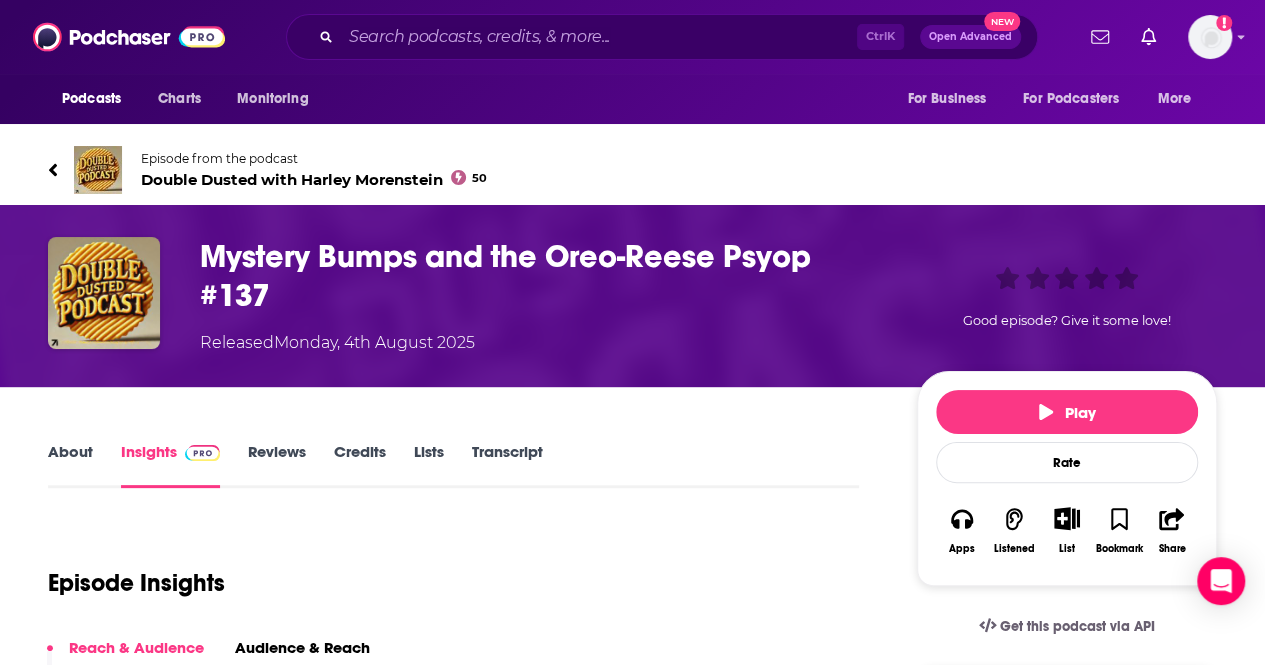 drag, startPoint x: 90, startPoint y: 455, endPoint x: 144, endPoint y: 441, distance: 55.7853 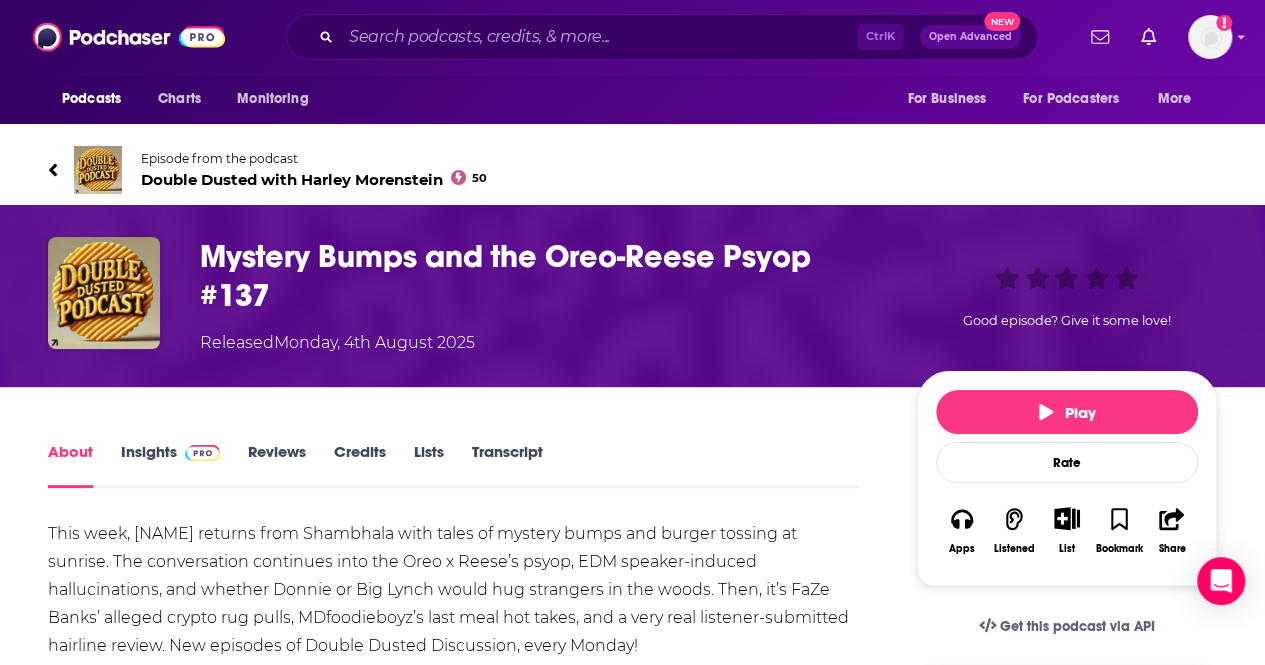 scroll, scrollTop: 200, scrollLeft: 0, axis: vertical 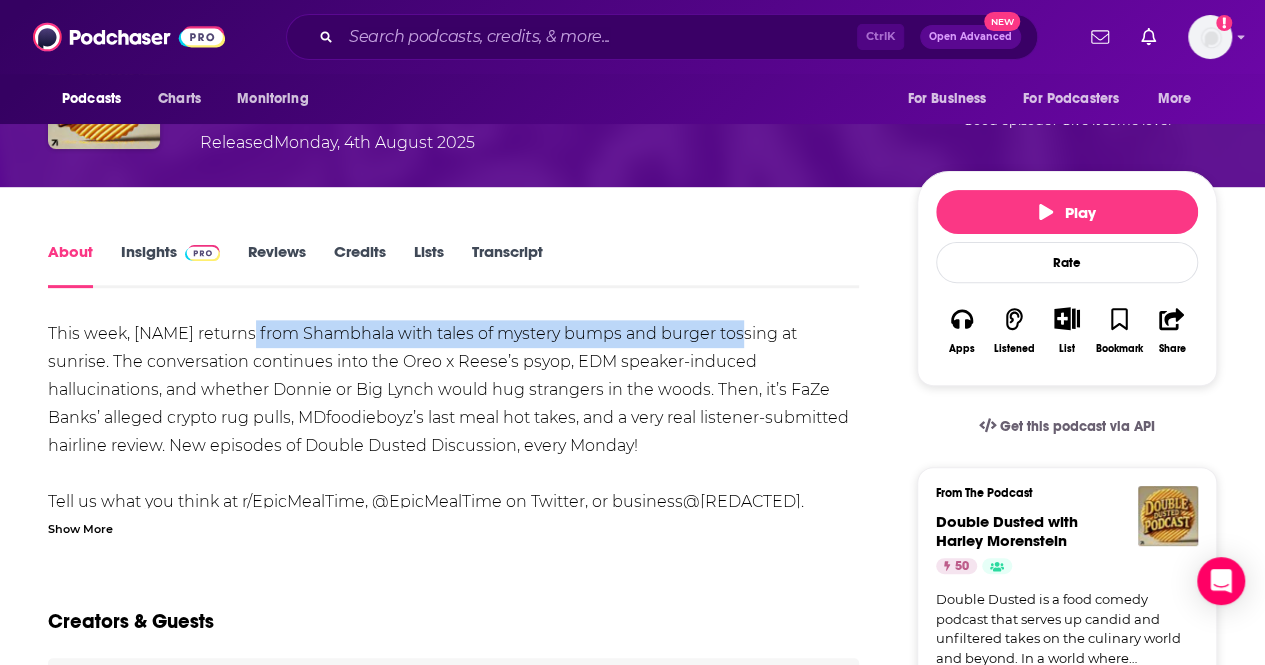 drag, startPoint x: 367, startPoint y: 337, endPoint x: 738, endPoint y: 329, distance: 371.08624 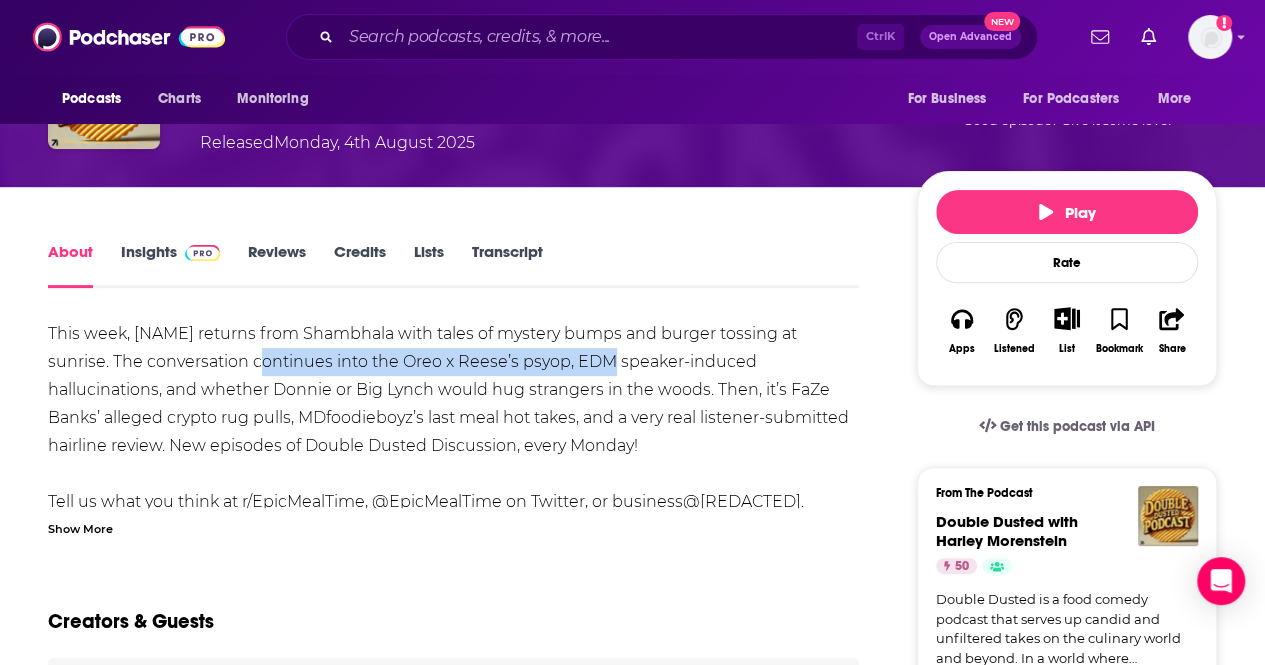 drag, startPoint x: 197, startPoint y: 369, endPoint x: 571, endPoint y: 372, distance: 374.01202 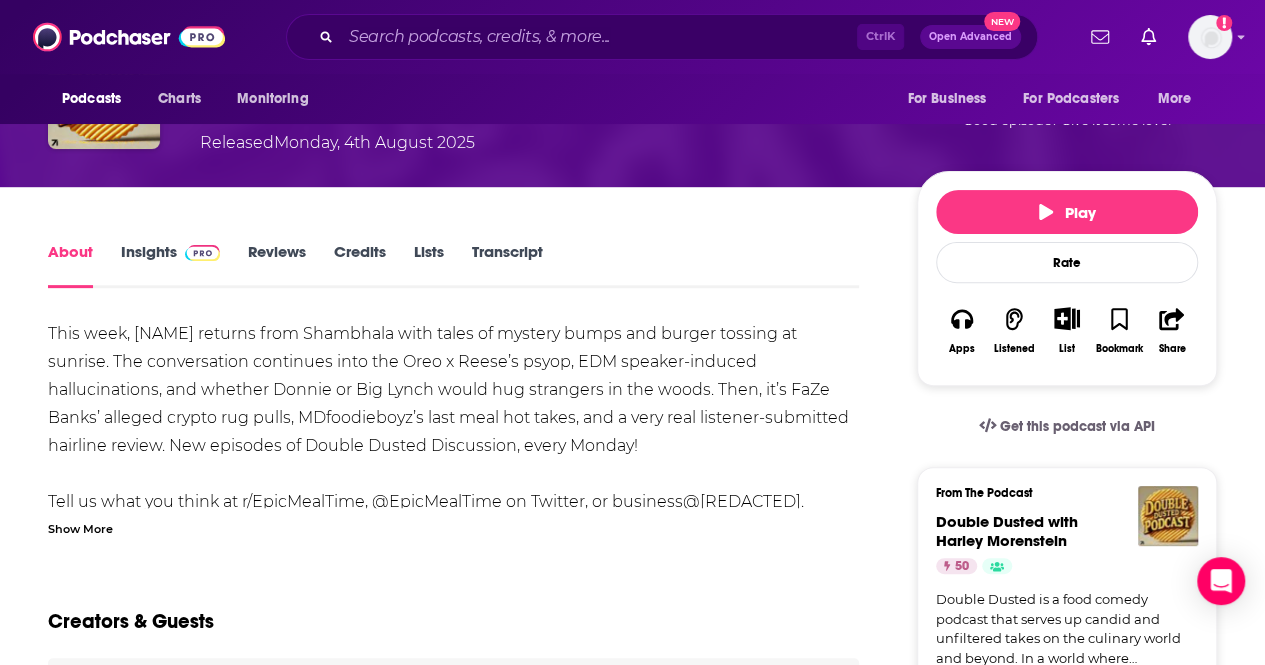 click on "This week, Harley returns from Shambhala with tales of mystery bumps and burger tossing at sunrise. The conversation continues into the Oreo x Reese’s psyop, EDM speaker-induced hallucinations, and whether Donnie or Big Lynch would hug strangers in the woods. Then, it’s FaZe Banks’ alleged crypto rug pulls, MDfoodieboyz’s last meal hot takes, and a very real listener-submitted hairline review. New episodes of Double Dusted Discussion, every Monday!
Tell us what you think at r/EpicMealTime, @EpicMealTime on Twitter, or business@epicmealtime.com.
Make sure to subscribe and follow the podcast. New episodes every Monday! Learn more about your ad choices. Visit  podcastchoices.com/adchoices" at bounding box center [453, 460] 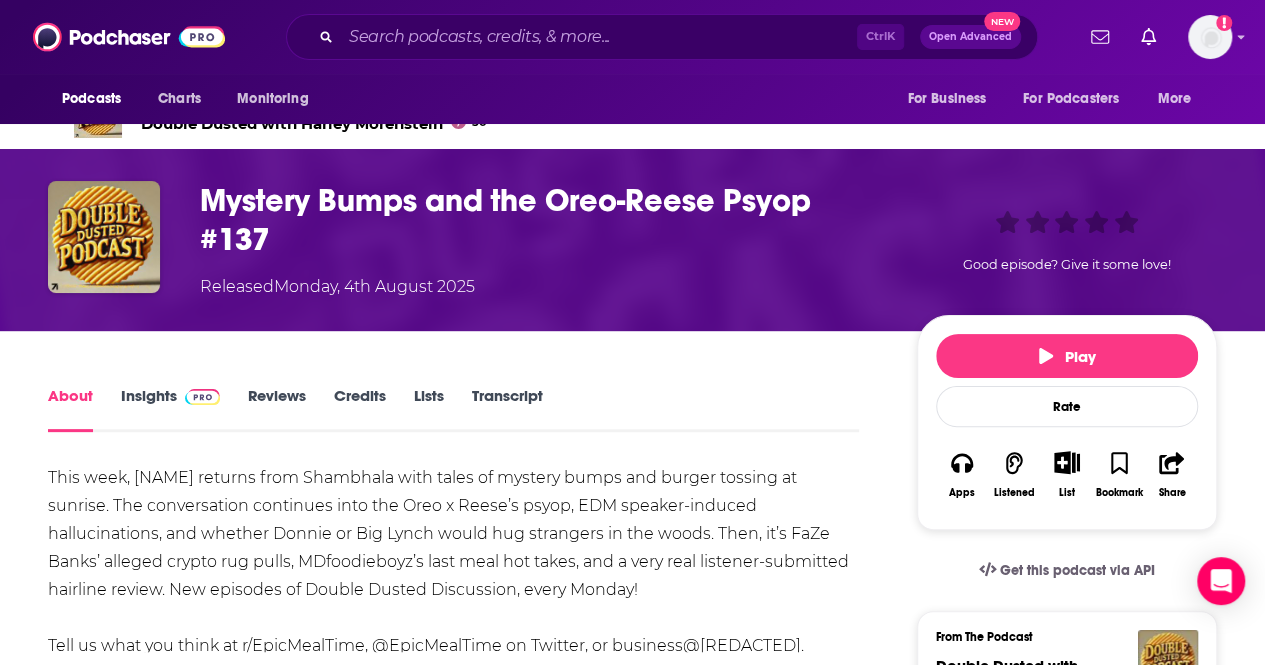 scroll, scrollTop: 0, scrollLeft: 0, axis: both 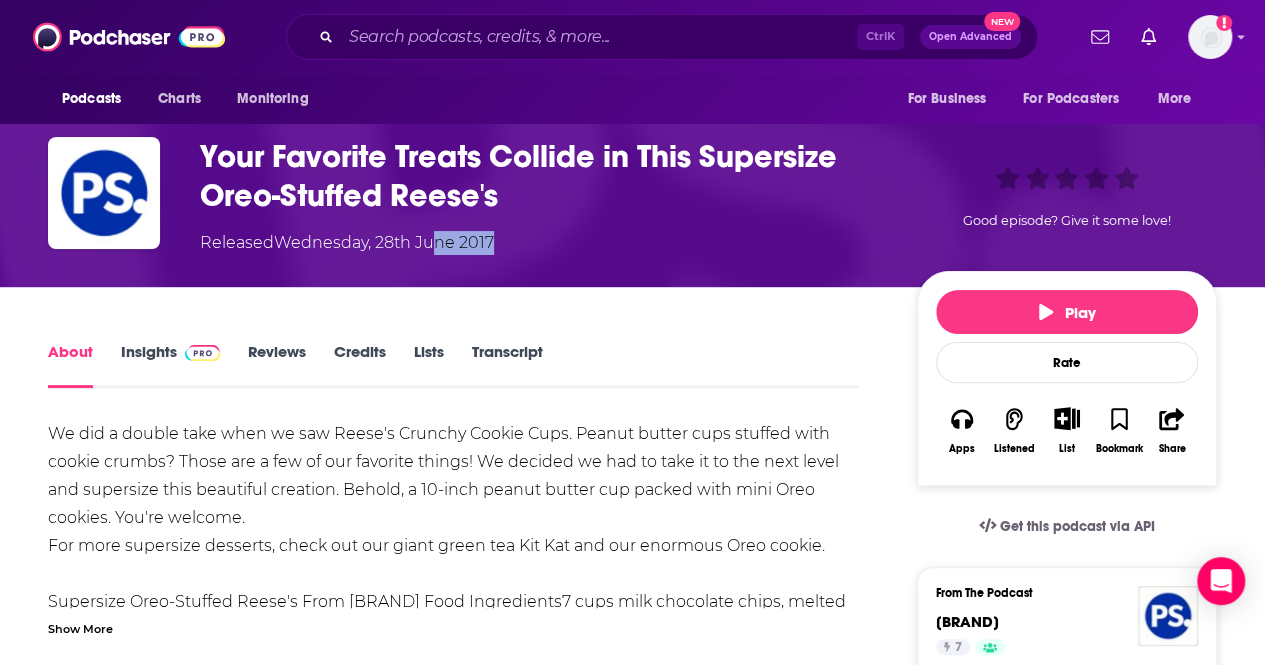 drag, startPoint x: 430, startPoint y: 235, endPoint x: 548, endPoint y: 244, distance: 118.34272 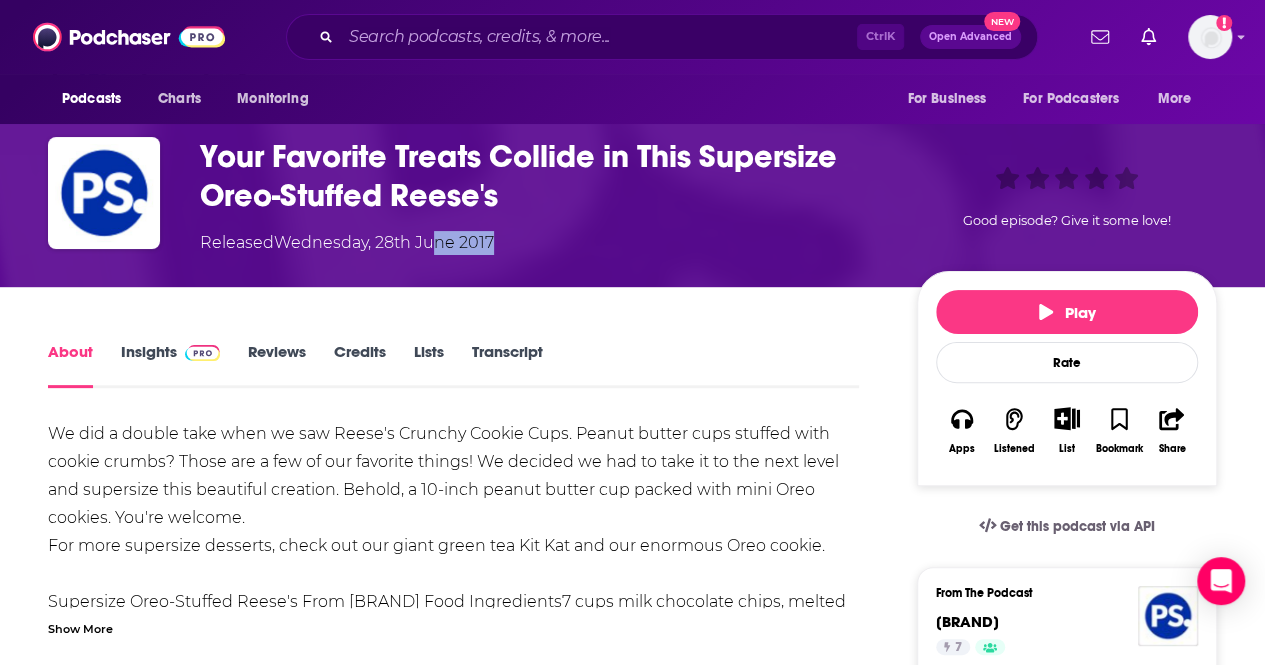 click on "Released  Wednesday, 28th June 2017" at bounding box center [542, 243] 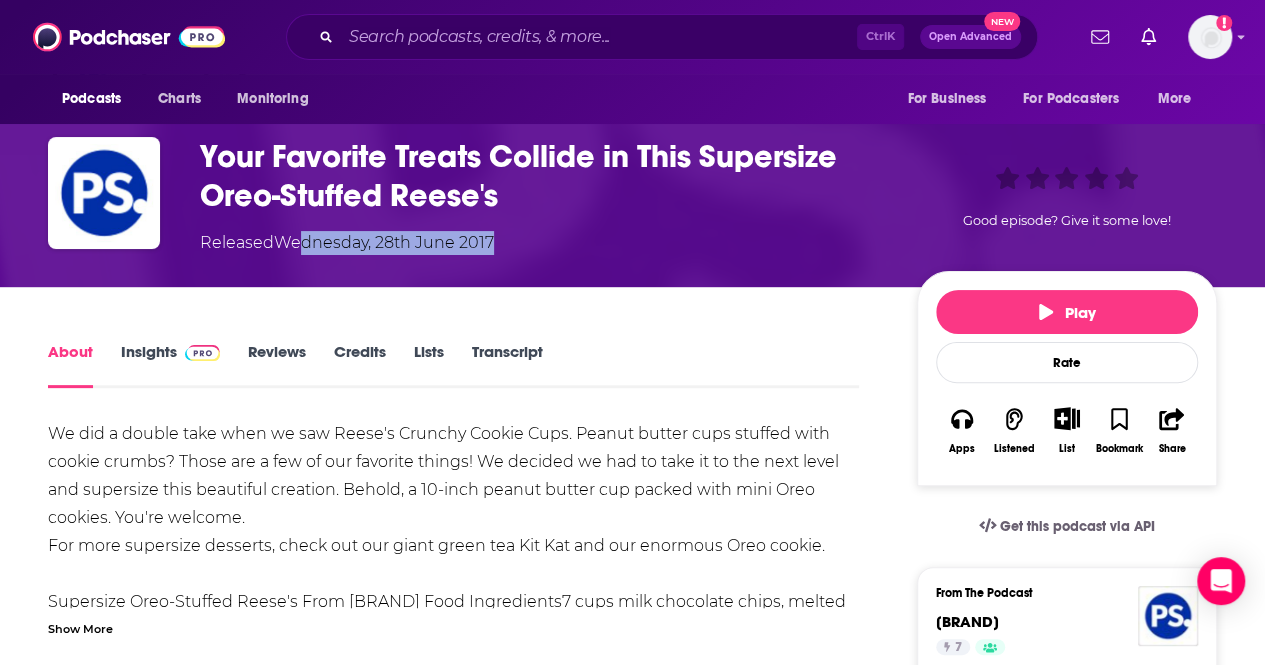 drag, startPoint x: 304, startPoint y: 247, endPoint x: 586, endPoint y: 224, distance: 282.9364 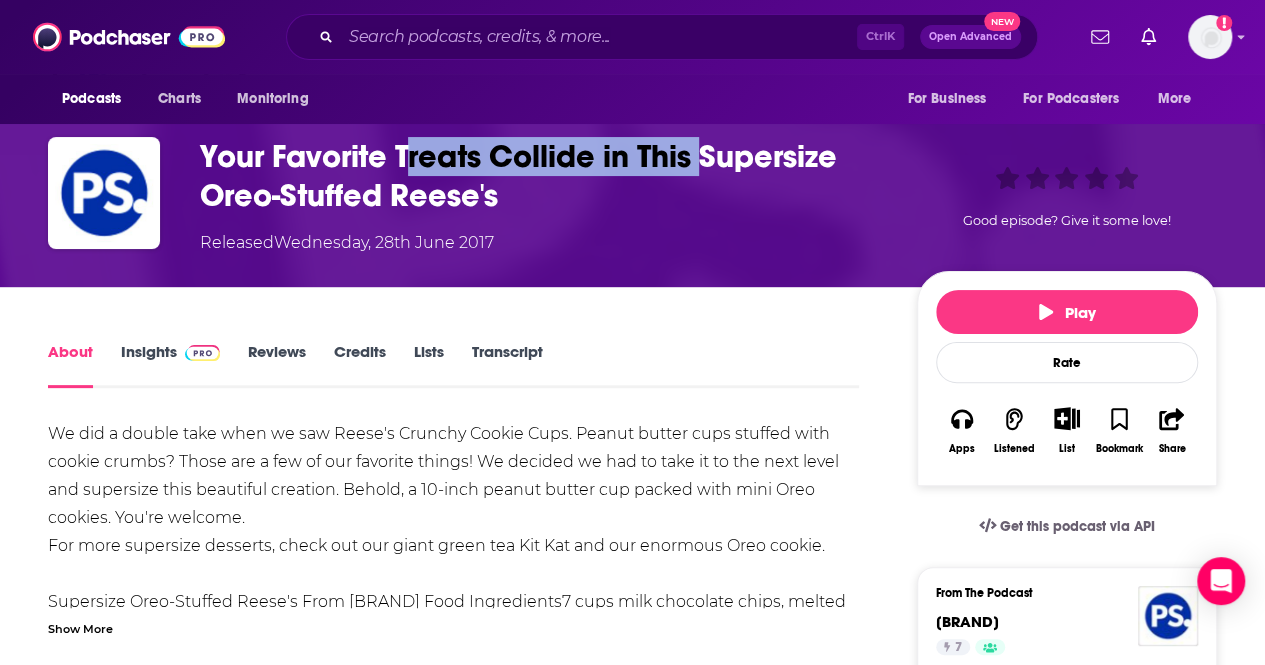 drag, startPoint x: 416, startPoint y: 159, endPoint x: 708, endPoint y: 177, distance: 292.55426 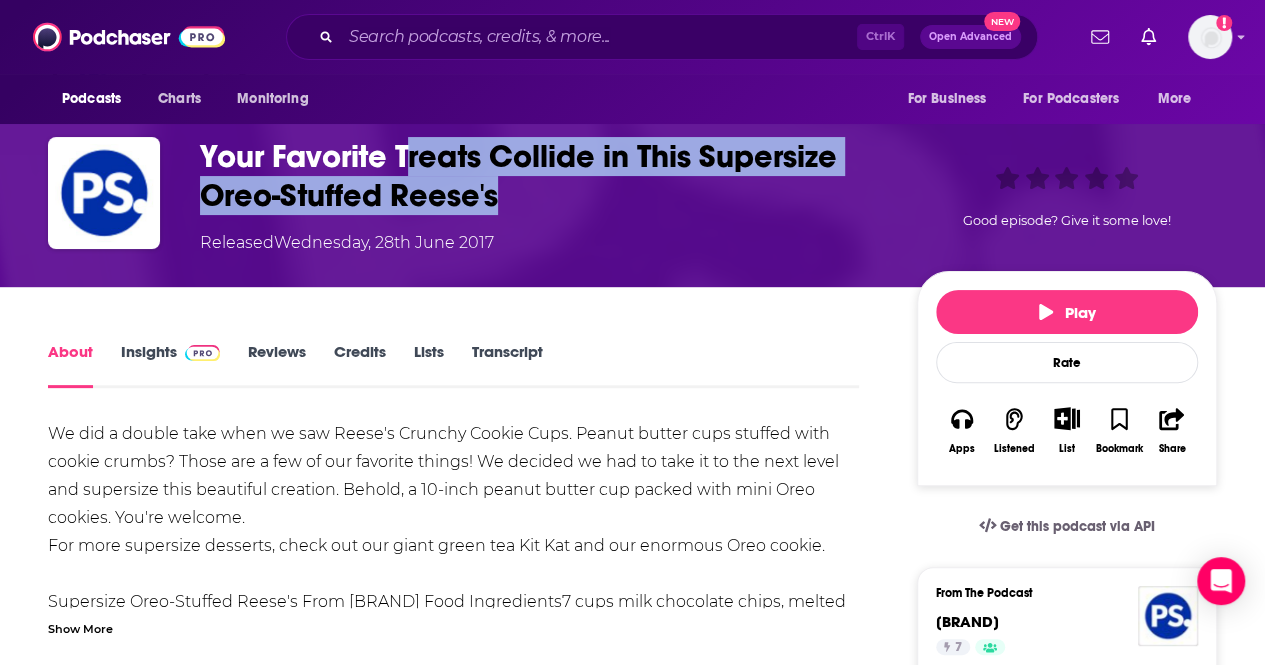 click on "Your Favorite Treats Collide in This Supersize Oreo-Stuffed Reese's" at bounding box center (542, 176) 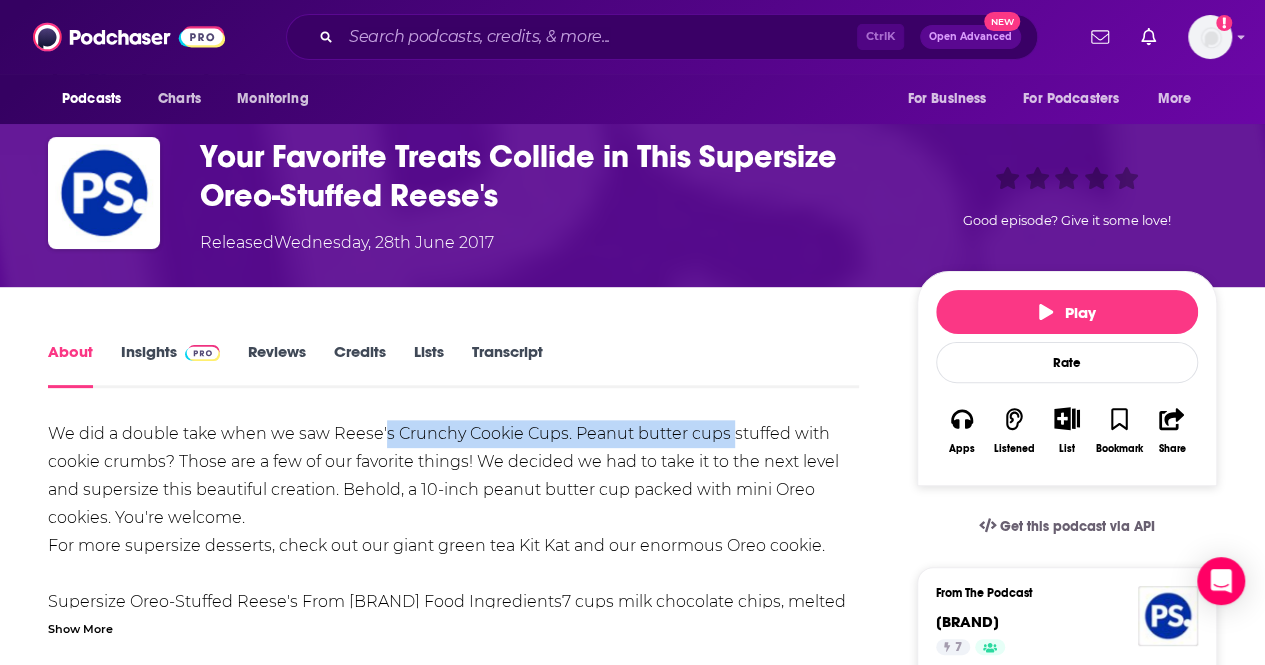 drag, startPoint x: 452, startPoint y: 435, endPoint x: 729, endPoint y: 444, distance: 277.14618 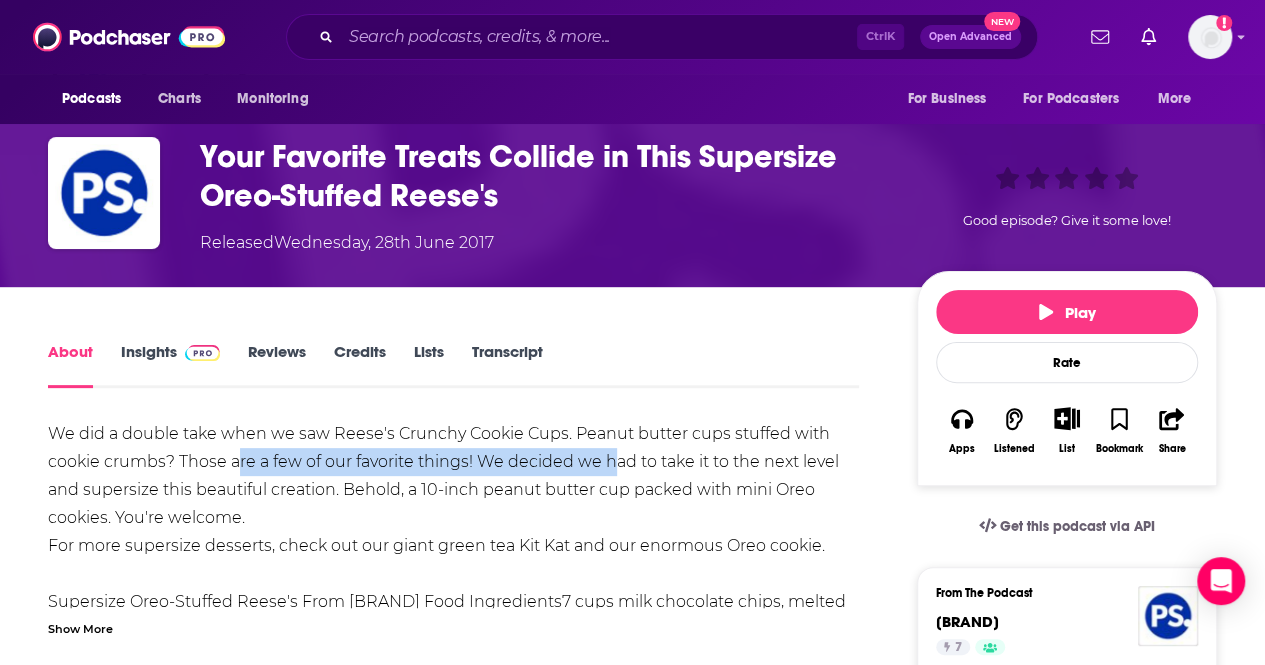 drag, startPoint x: 264, startPoint y: 461, endPoint x: 654, endPoint y: 456, distance: 390.03204 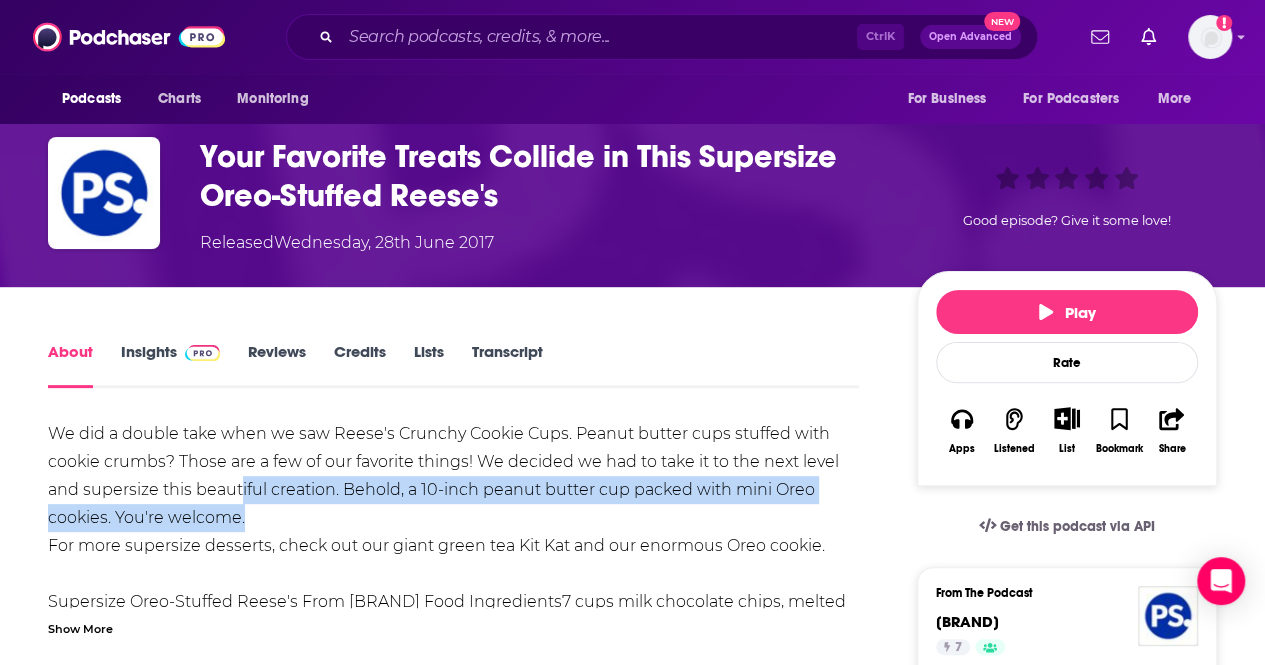 drag, startPoint x: 240, startPoint y: 494, endPoint x: 677, endPoint y: 511, distance: 437.33054 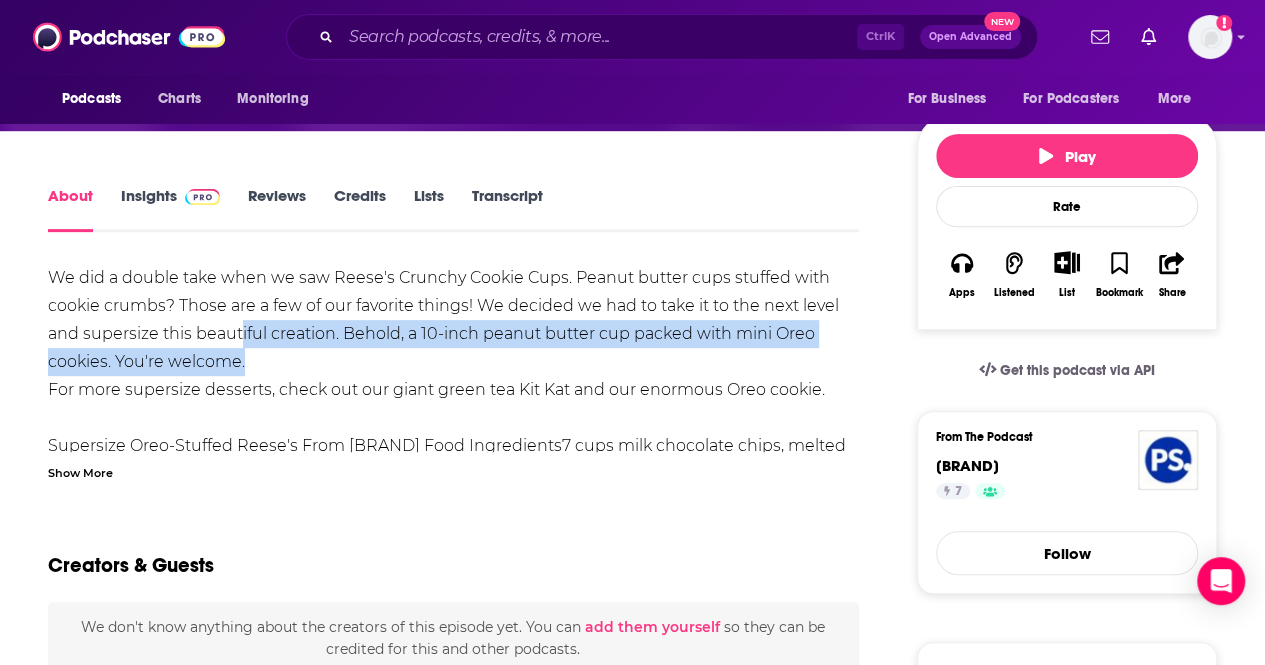 scroll, scrollTop: 0, scrollLeft: 0, axis: both 